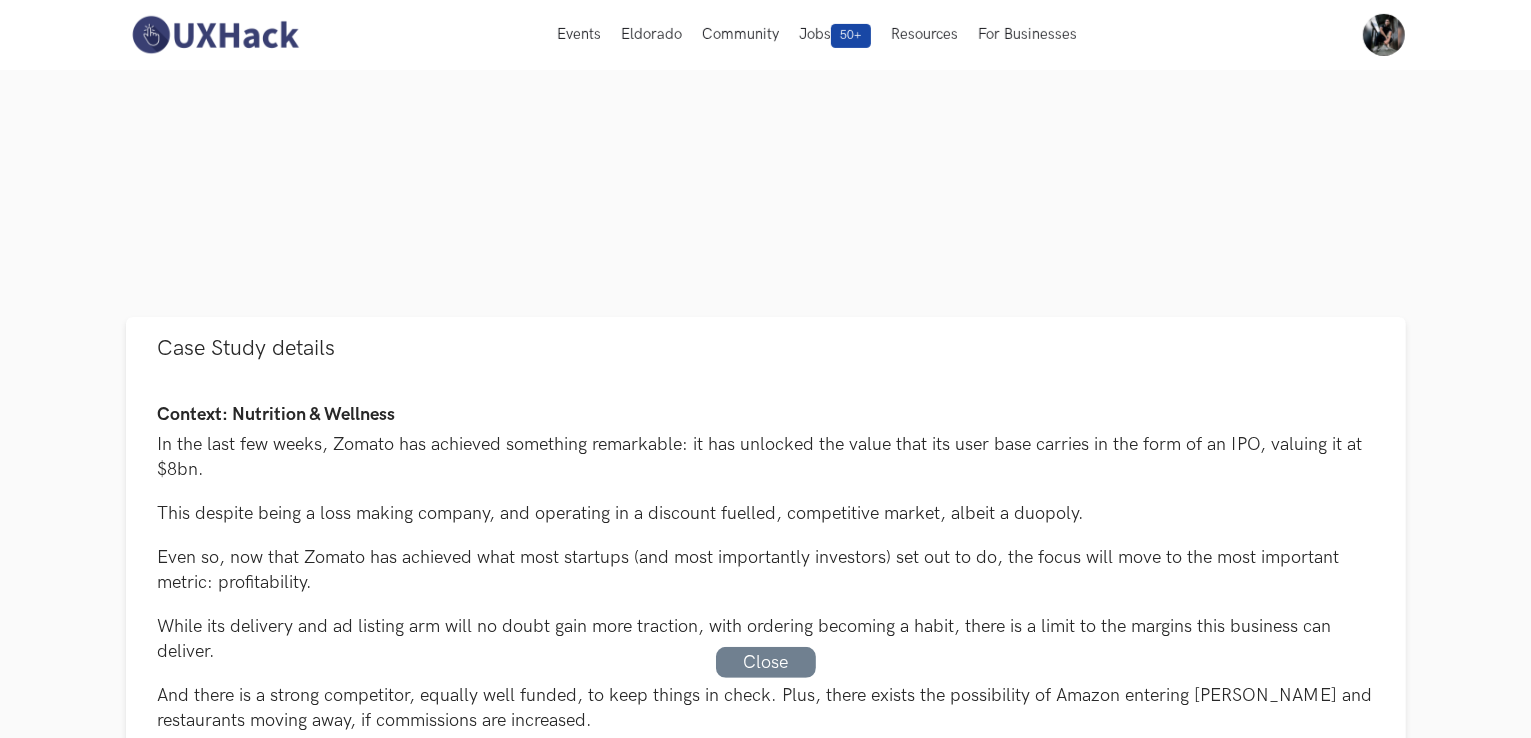 scroll, scrollTop: 0, scrollLeft: 0, axis: both 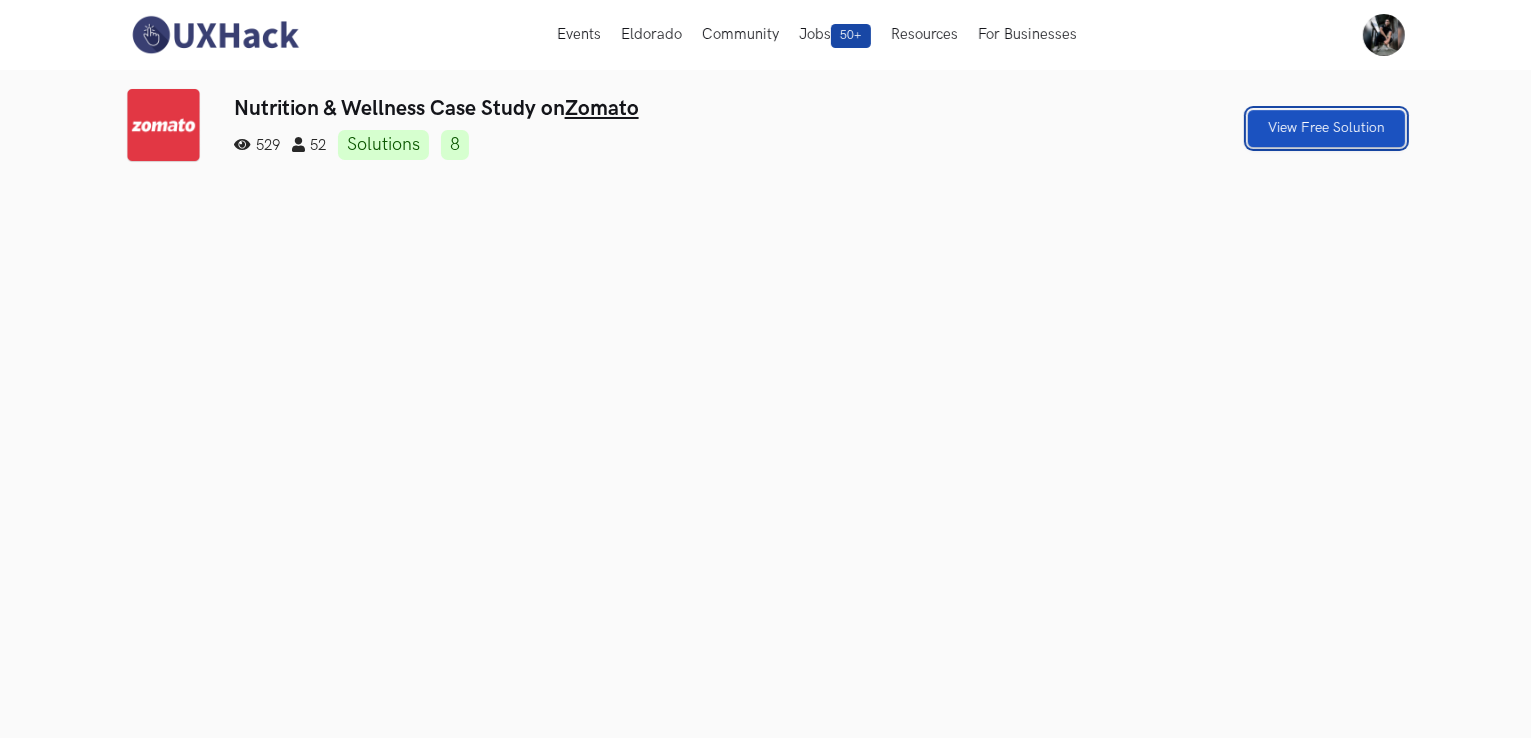 click on "View Free Solution" at bounding box center [1326, 128] 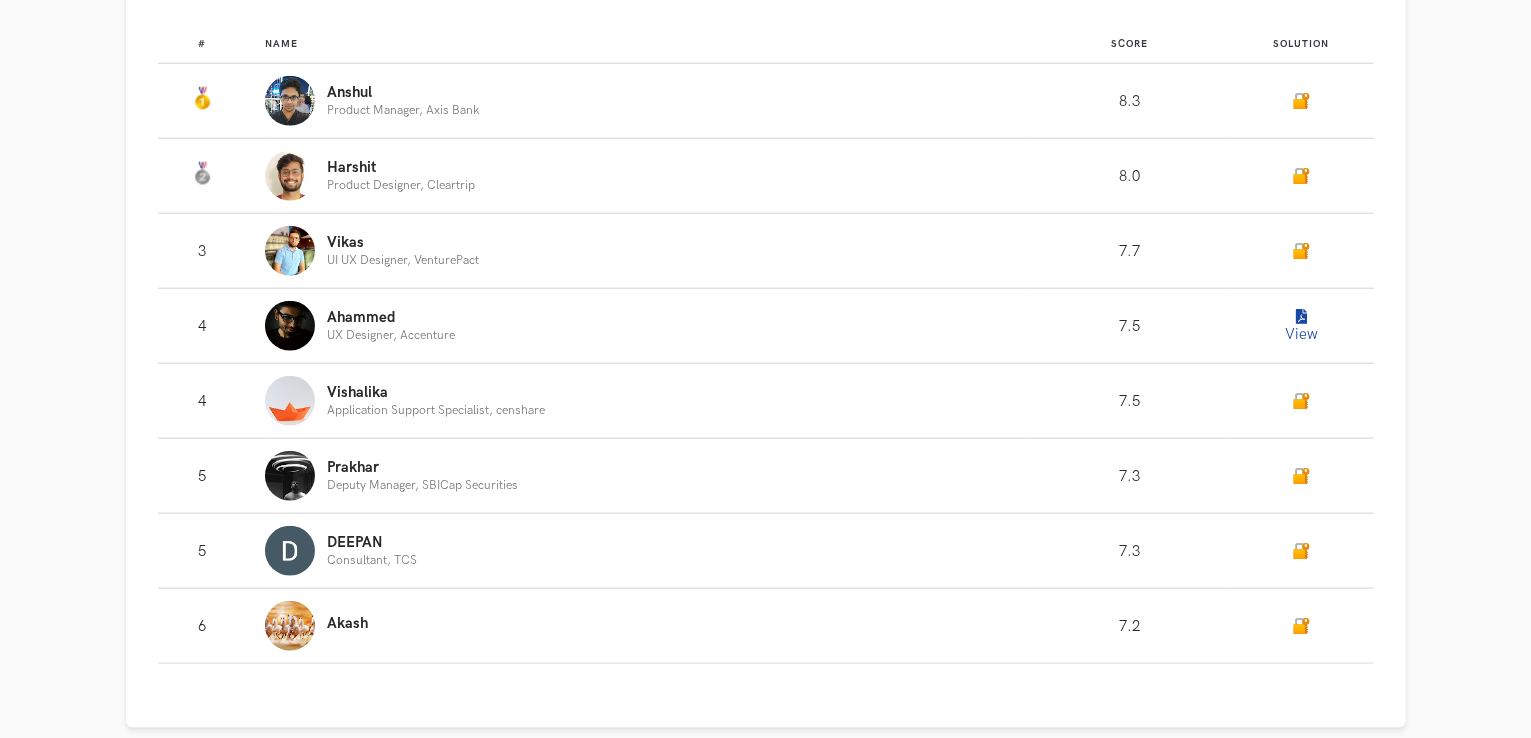 scroll, scrollTop: 2203, scrollLeft: 0, axis: vertical 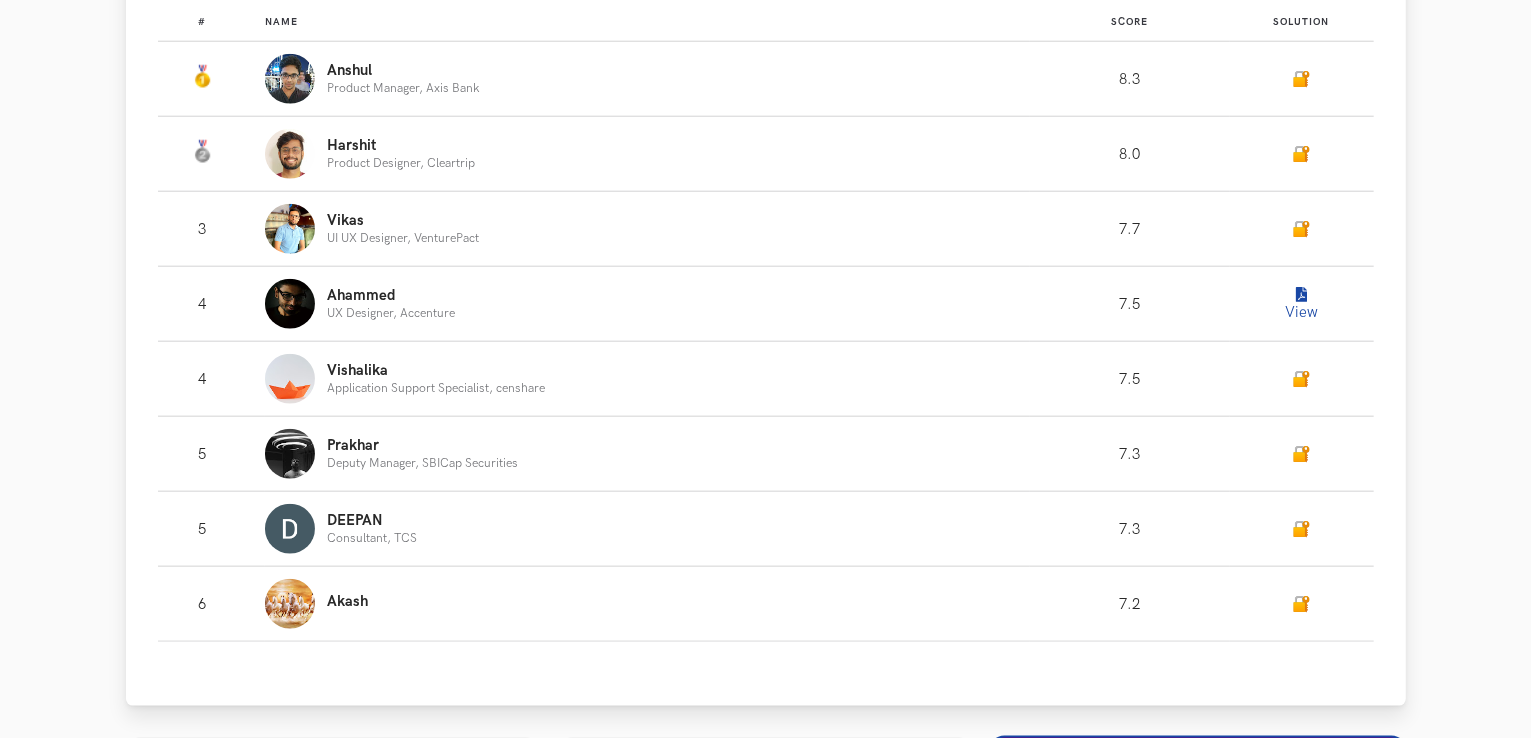click on "View" at bounding box center [1302, 304] 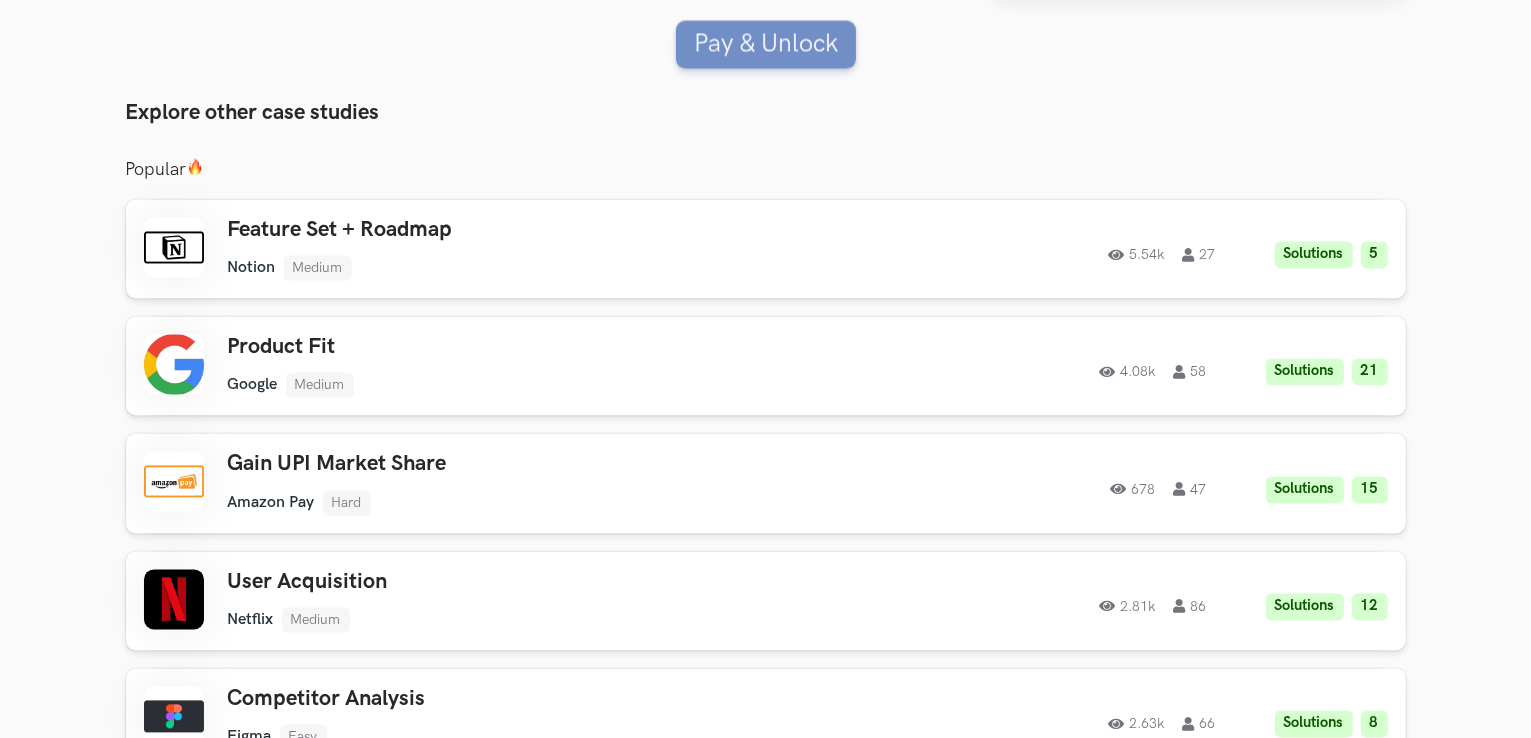 scroll, scrollTop: 3873, scrollLeft: 0, axis: vertical 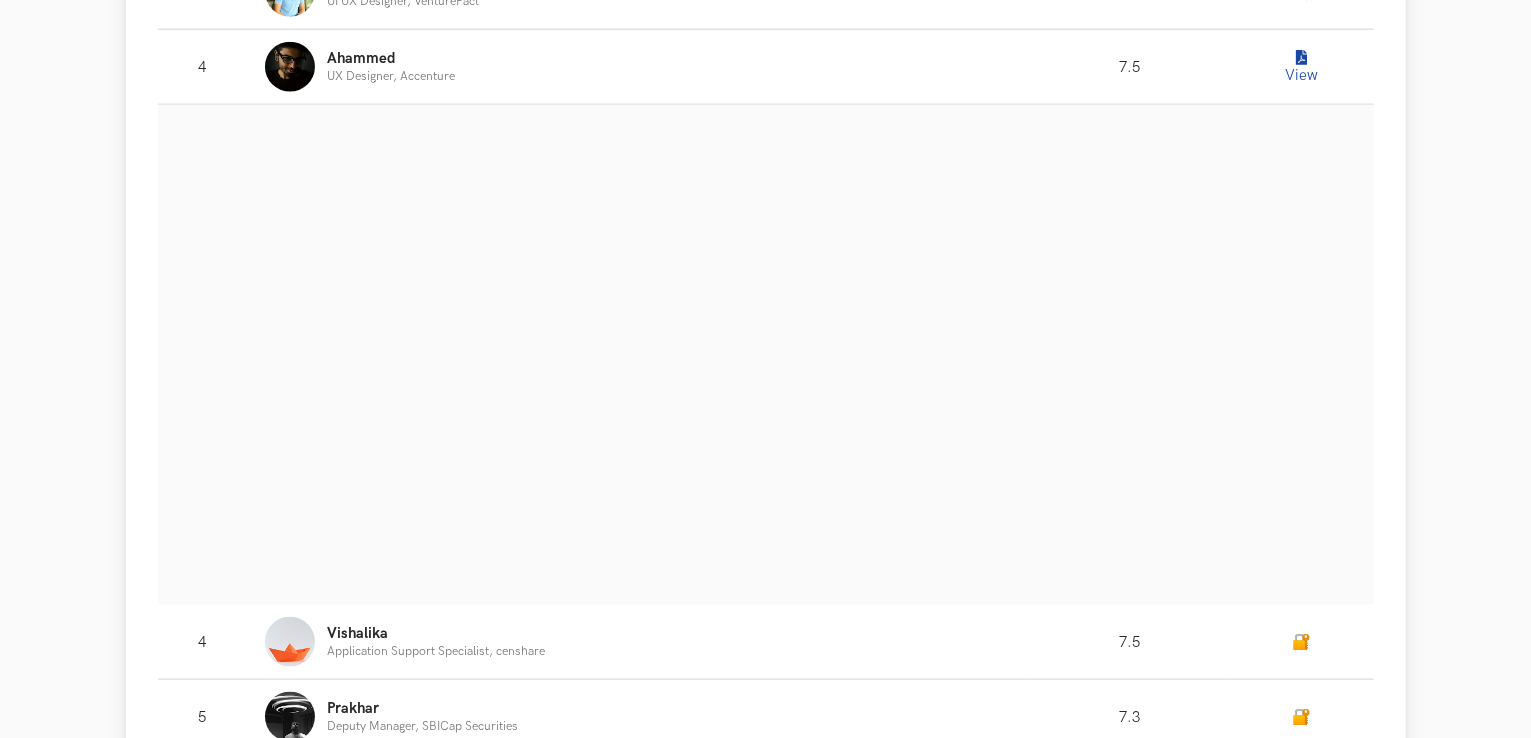 click on "Name: Vishalika Application Support Specialist, censhare" at bounding box center (647, 642) 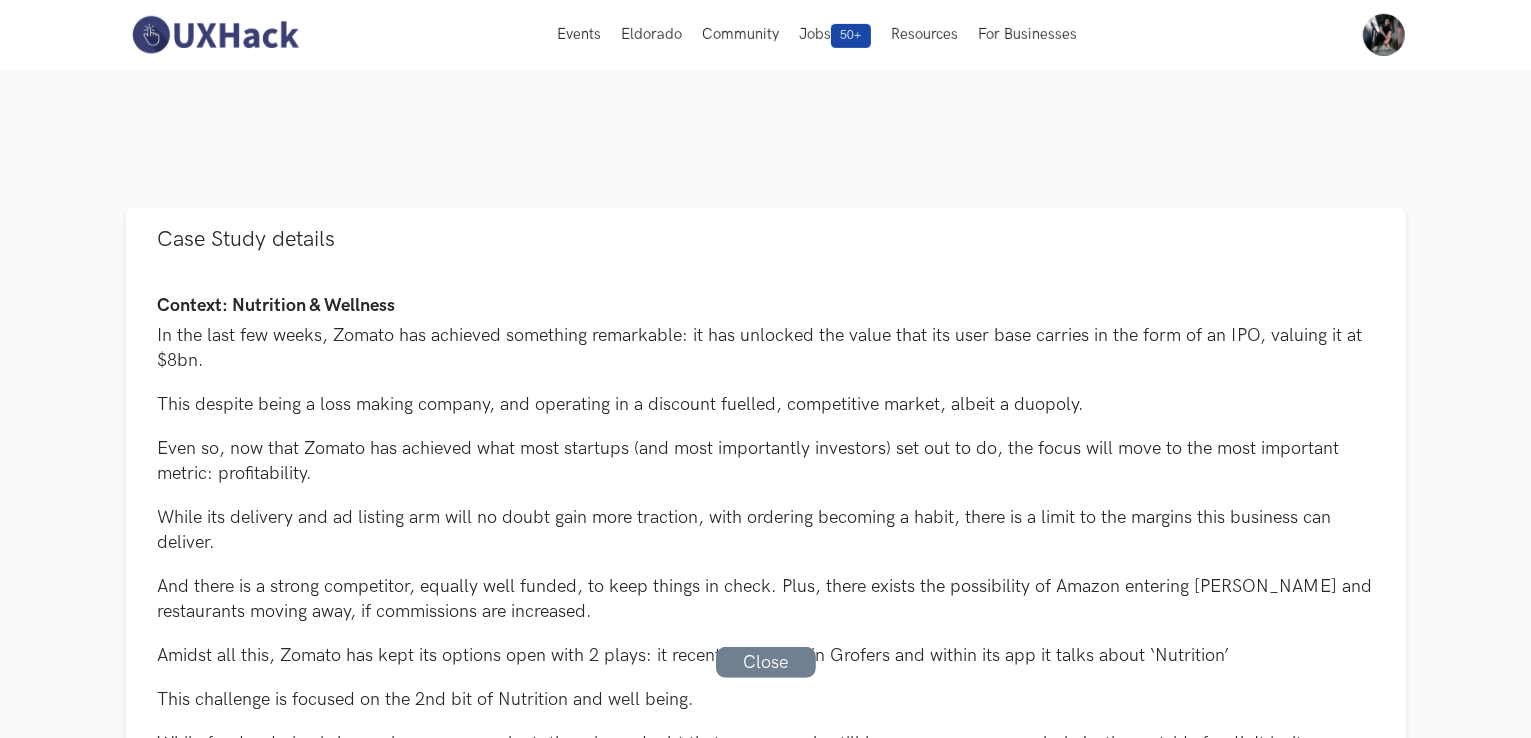 scroll, scrollTop: 758, scrollLeft: 0, axis: vertical 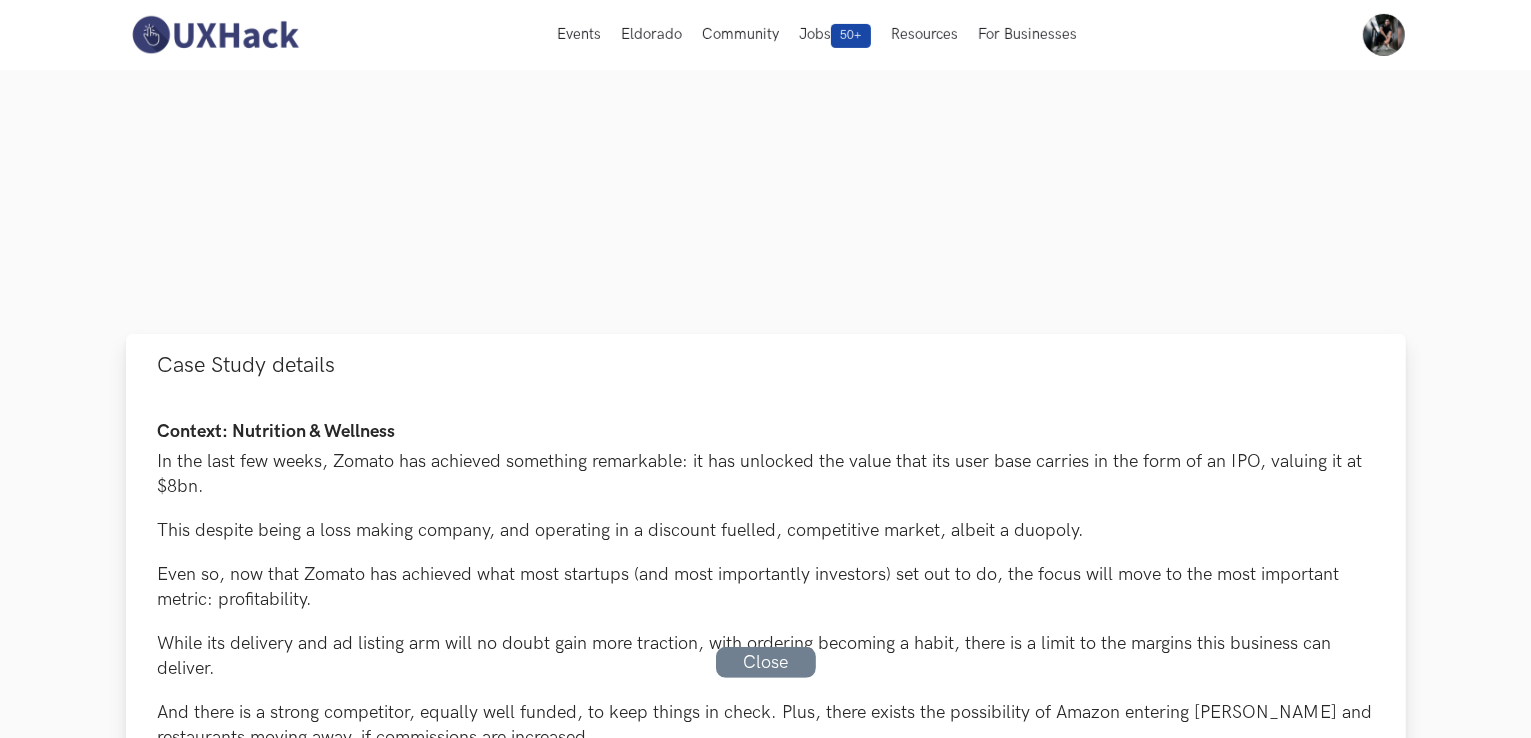 drag, startPoint x: 144, startPoint y: 356, endPoint x: 318, endPoint y: 477, distance: 211.93631 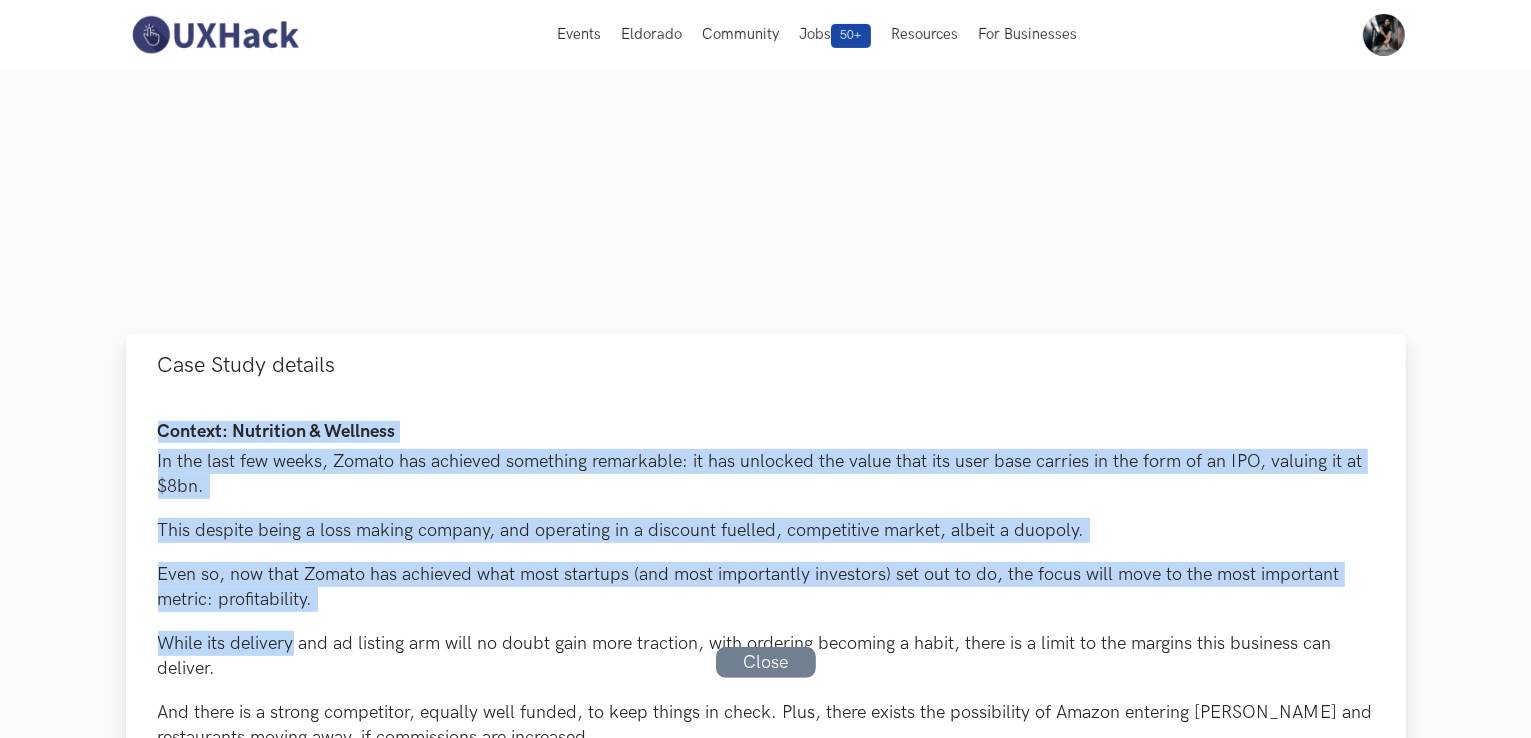 drag, startPoint x: 155, startPoint y: 431, endPoint x: 296, endPoint y: 634, distance: 247.16391 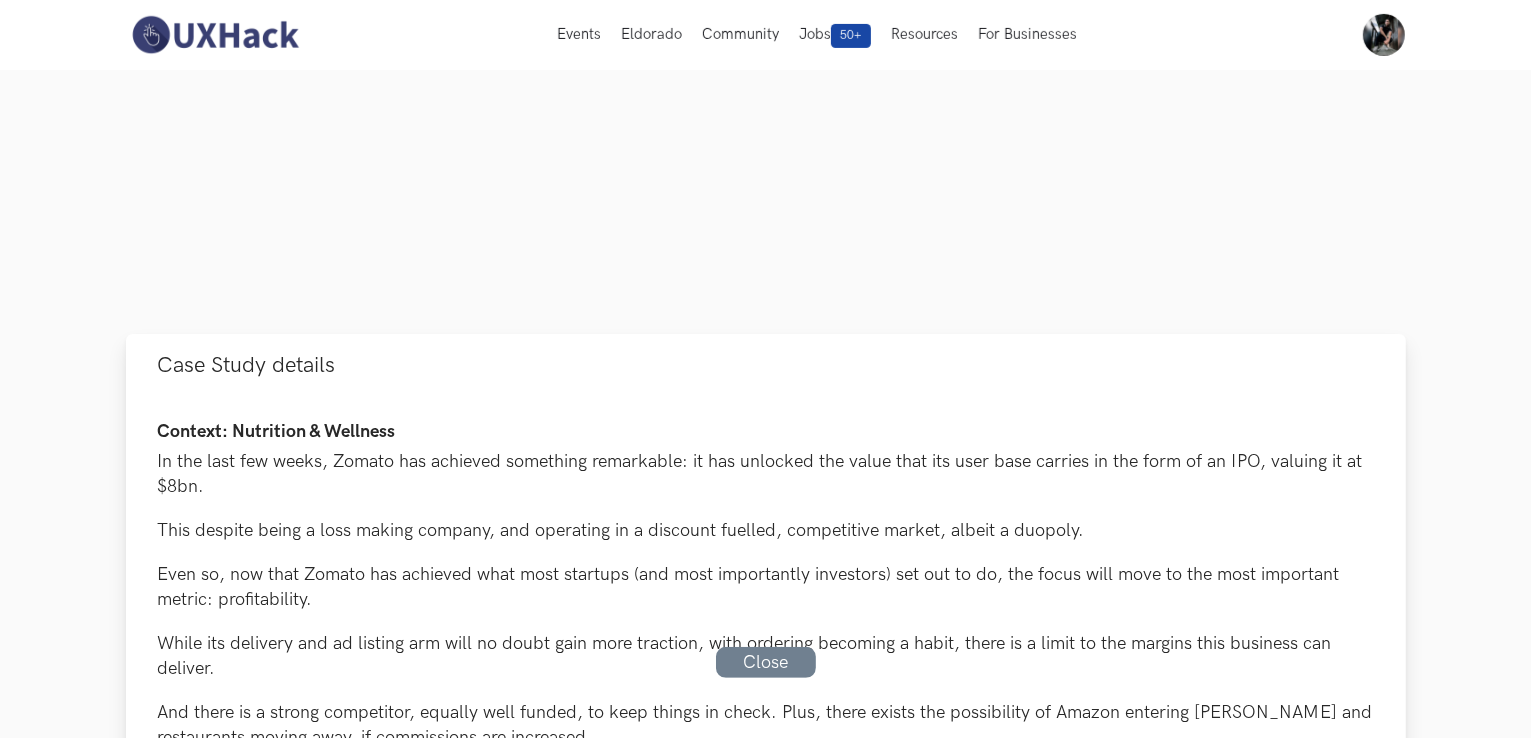 drag, startPoint x: 142, startPoint y: 361, endPoint x: 317, endPoint y: 368, distance: 175.13994 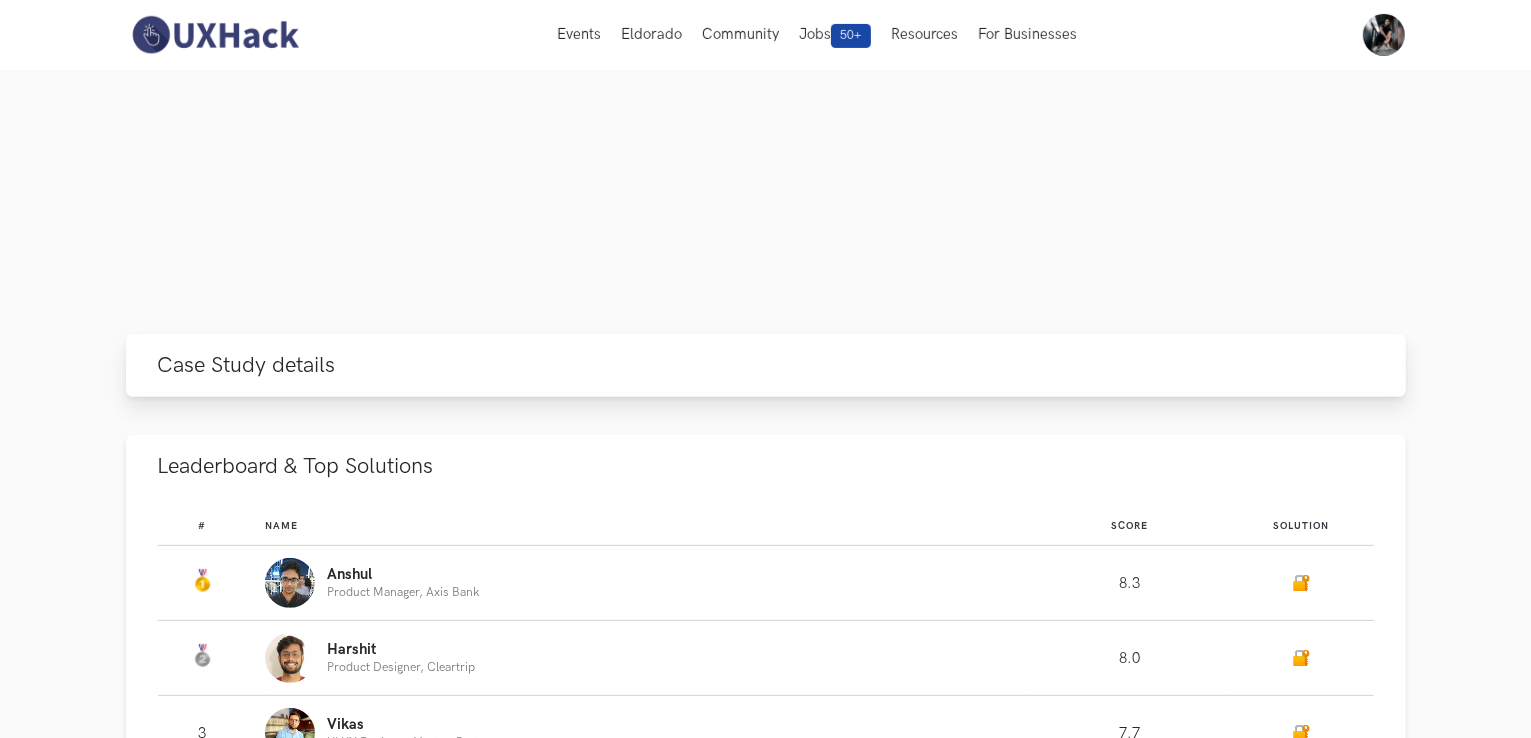 click on "Case Study details" at bounding box center (247, 365) 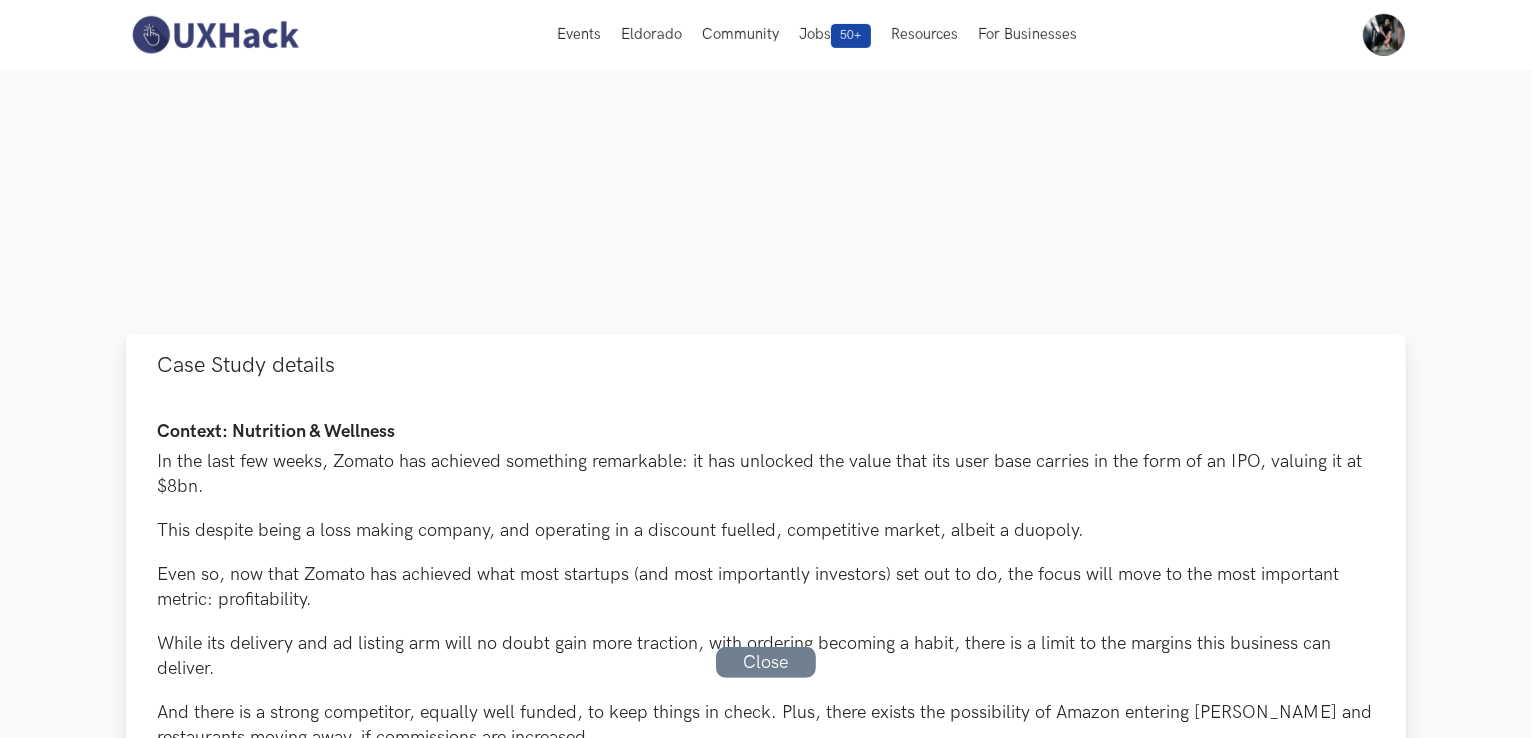 click on "Case Study details" at bounding box center (247, 365) 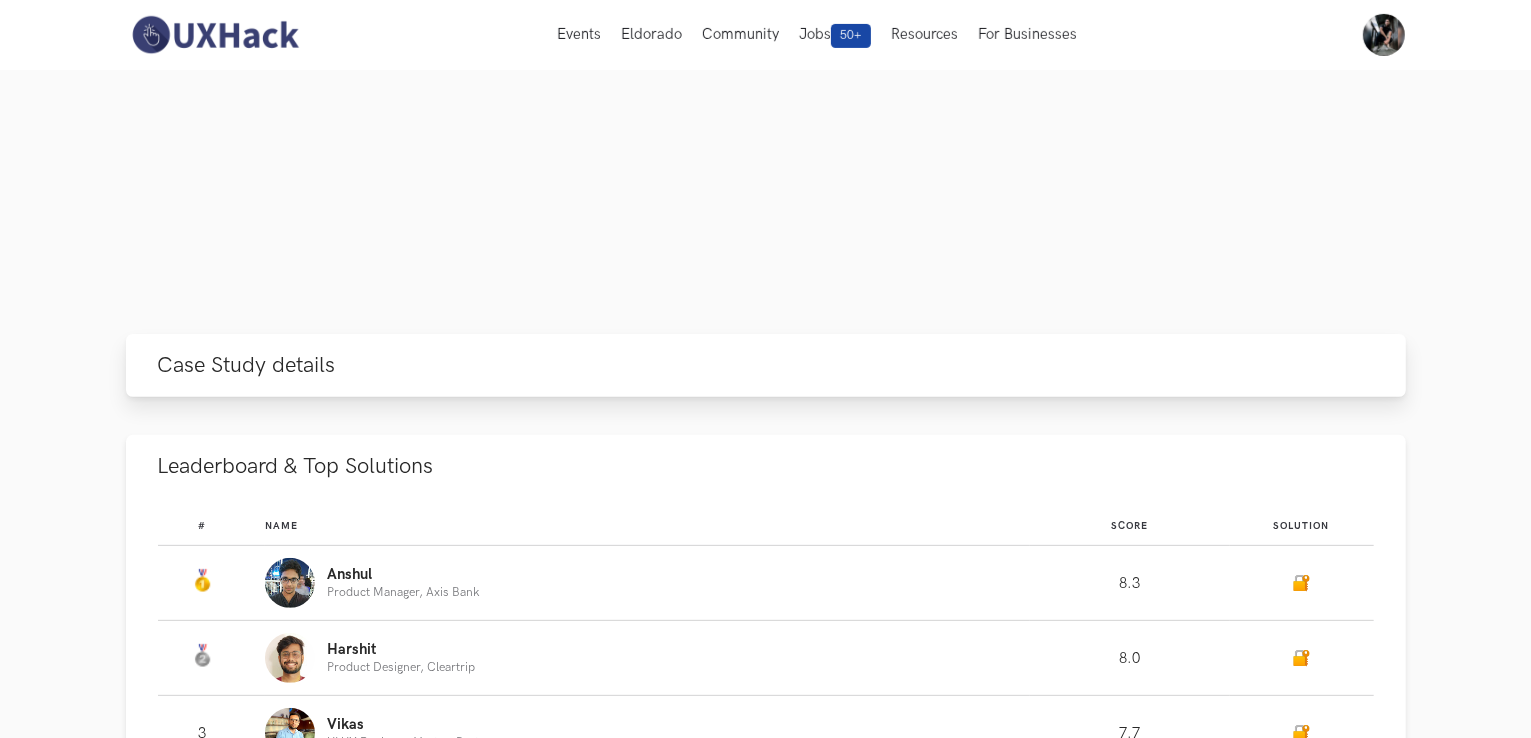 click on "Case Study details" at bounding box center [247, 365] 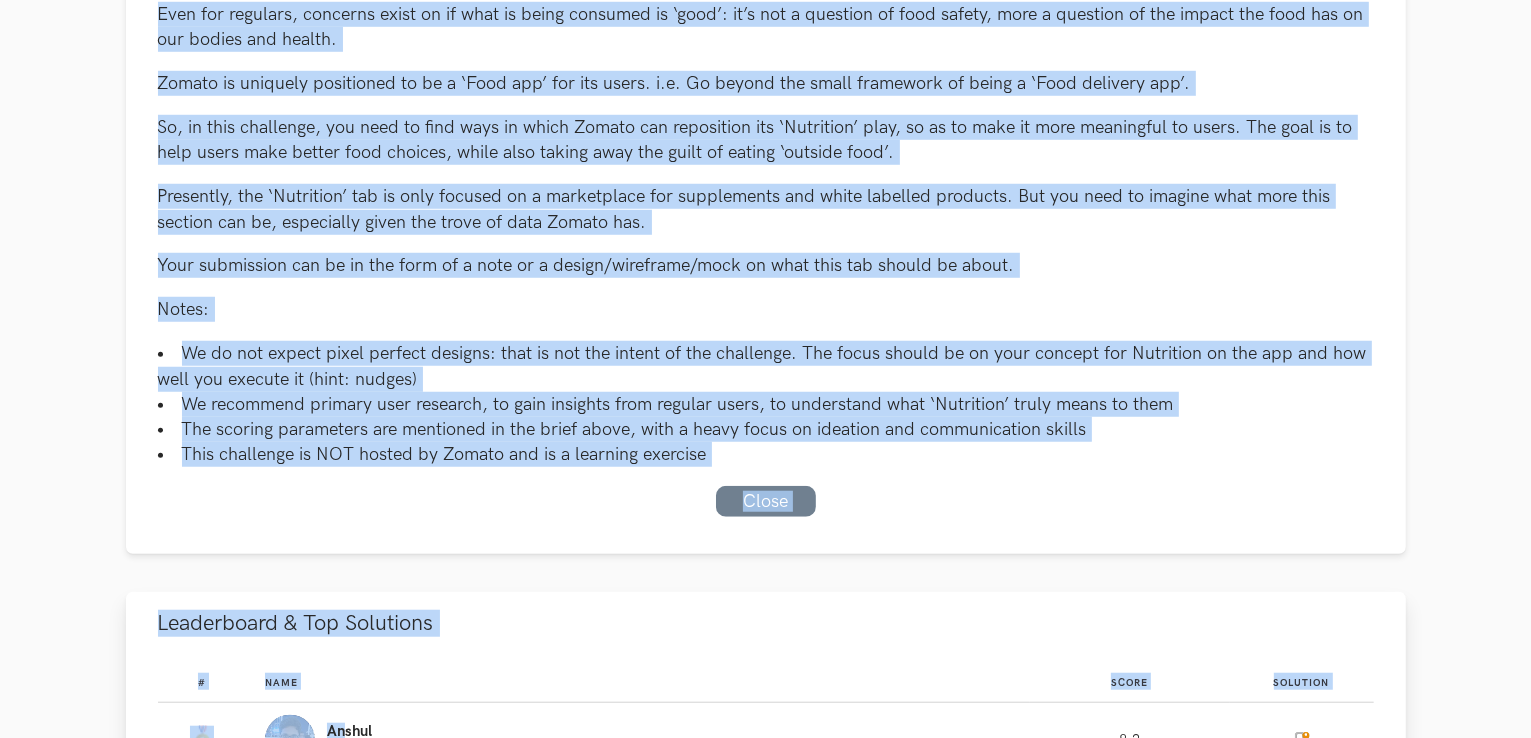 scroll, scrollTop: 1552, scrollLeft: 0, axis: vertical 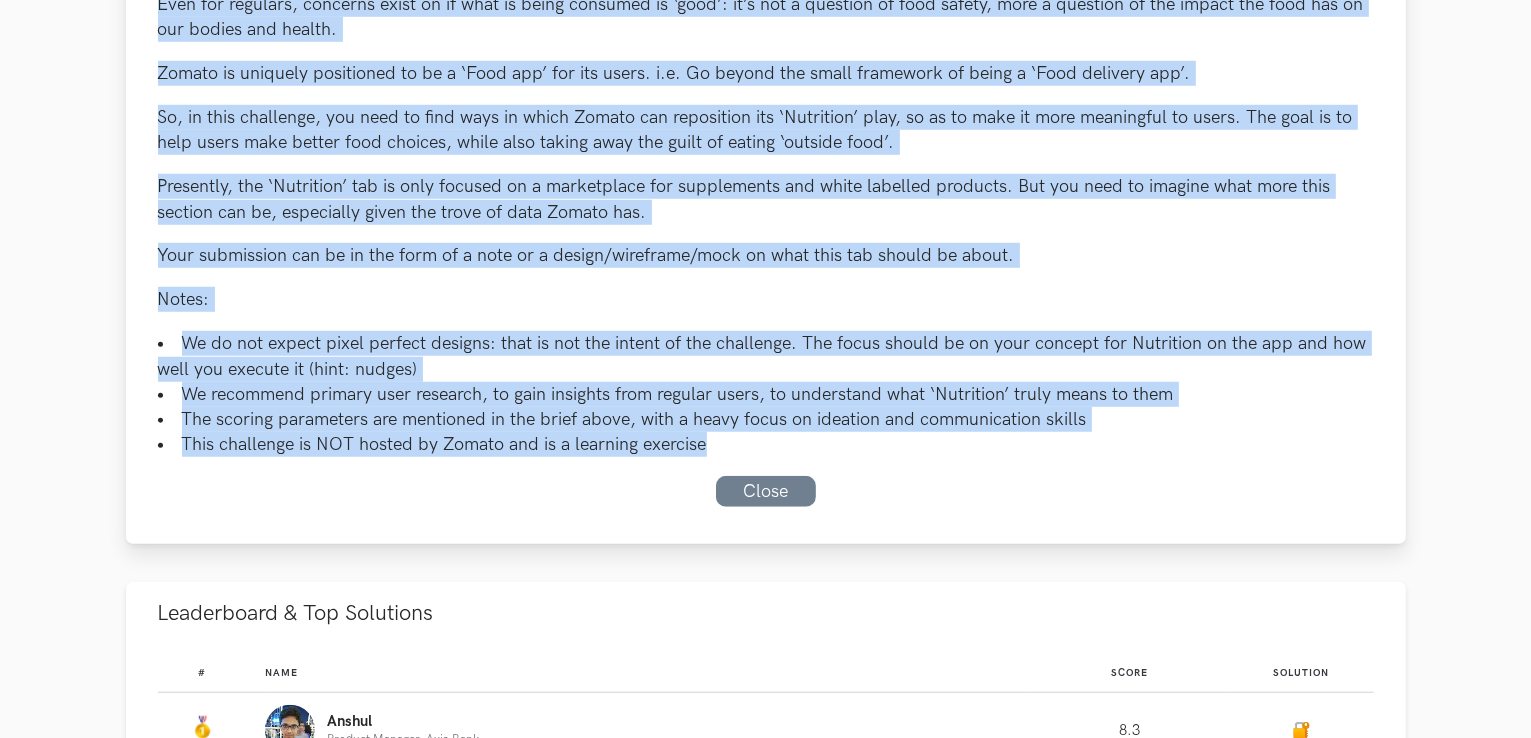 drag, startPoint x: 142, startPoint y: 421, endPoint x: 714, endPoint y: 437, distance: 572.22375 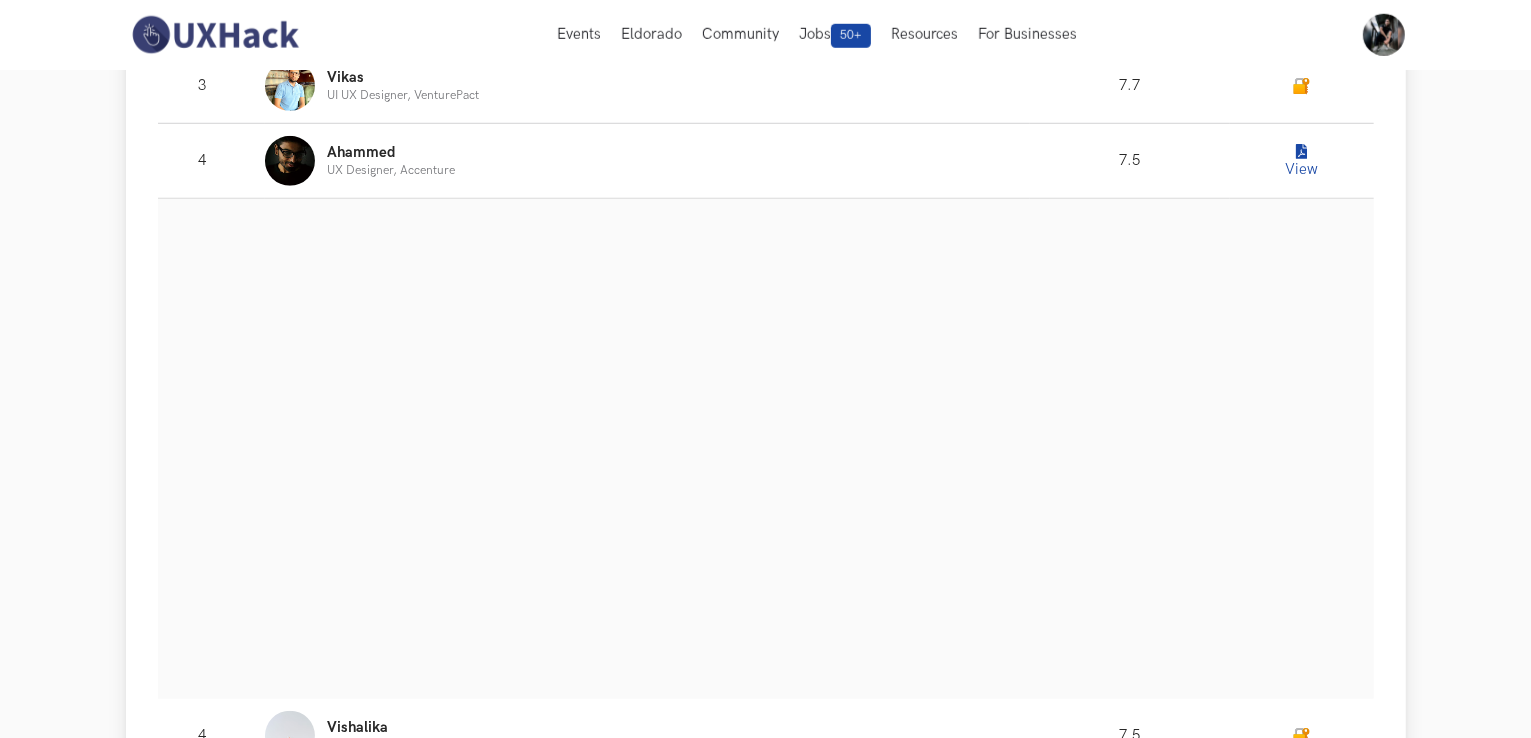 click on "View" at bounding box center [1302, 161] 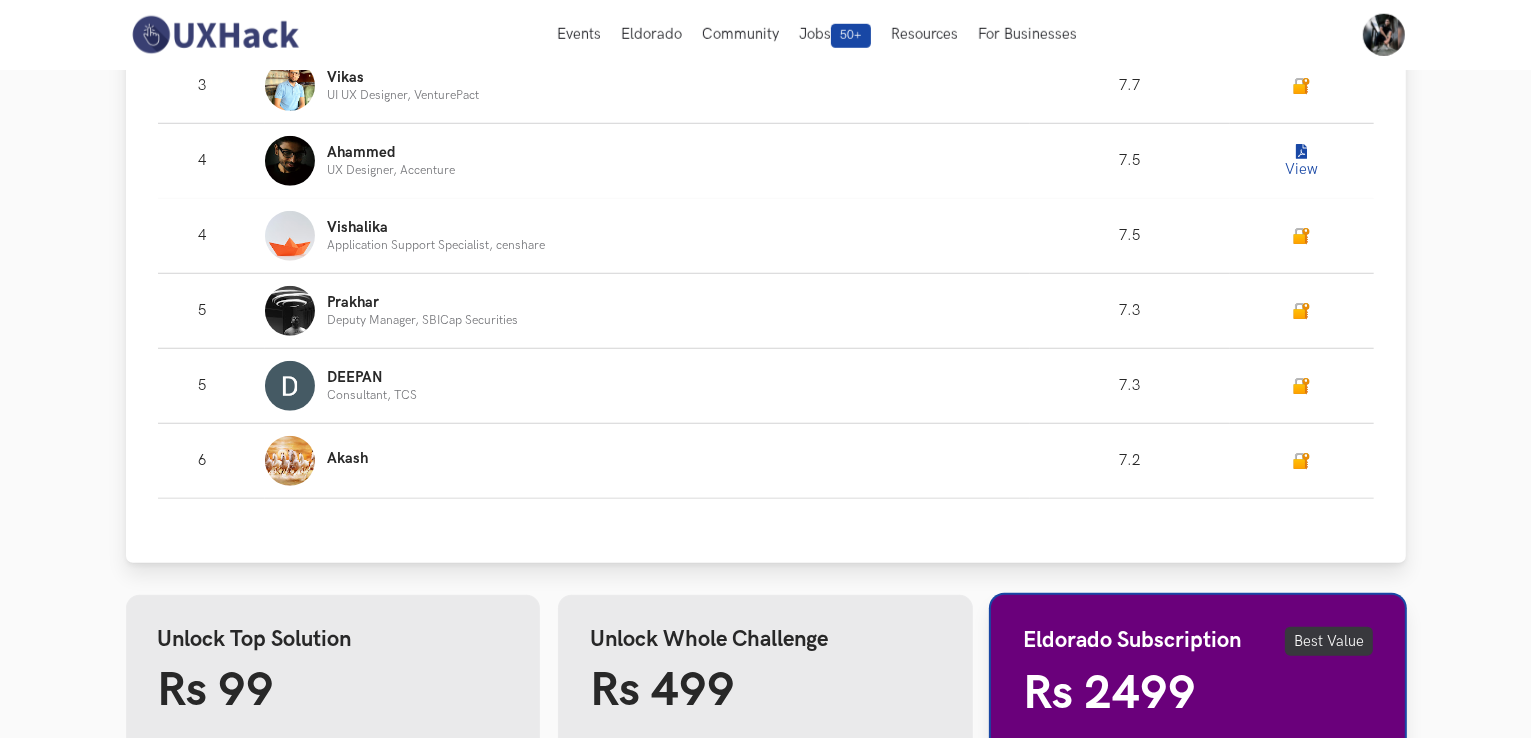 click on "View" at bounding box center [1302, 161] 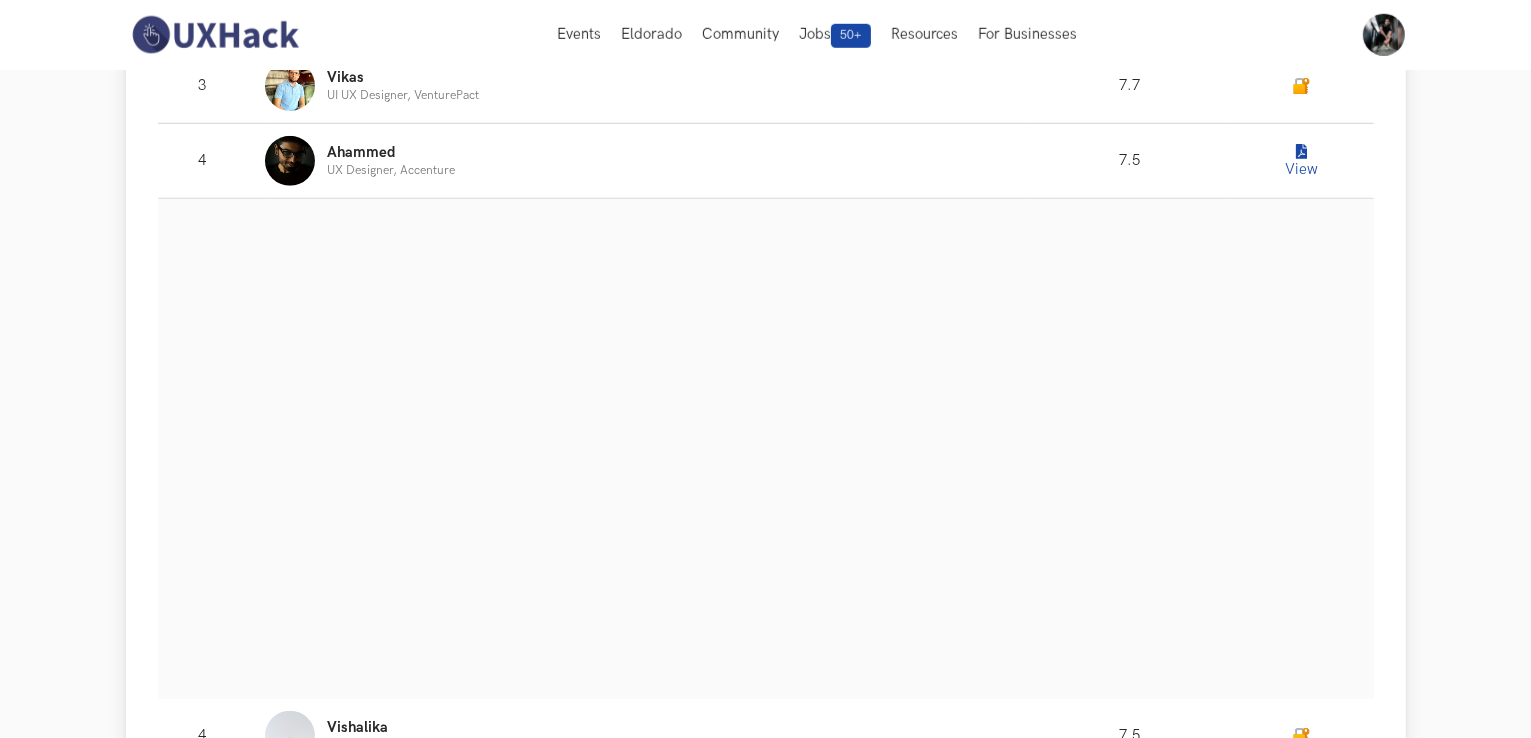 click on "# Name Score Solution #: Name: Anshul Product Manager, Axis Bank Score:  8.3 🔐 #: Name: Harshit Product Designer, Cleartrip Score:  8.0 🔐 #:  3 Name: Vikas UI UX Designer, VenturePact Score:  7.7 🔐 #:  4 Name: Ahammed UX Designer, Accenture Score:  7.5  View #:  4 Name: Vishalika Application Support Specialist, censhare Score:  7.5 🔐 #:  5 Name: Prakhar Deputy Manager, SBICap Securities Score:  7.3 🔐 #:  5 Name: DEEPAN Consultant, TCS Score:  7.3 🔐 #:  6 Name: Akash Score:  7.2 🔐" at bounding box center [766, 457] 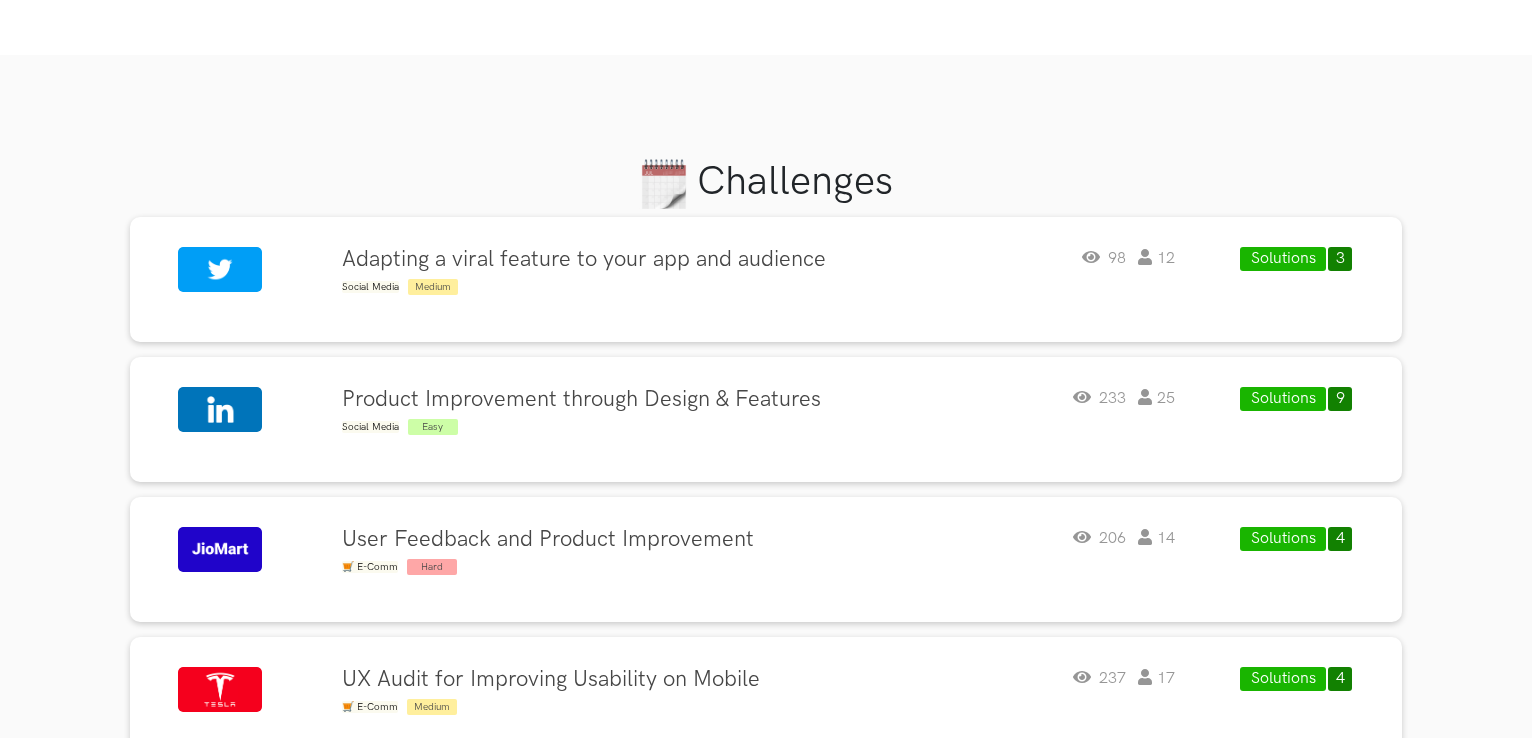 scroll, scrollTop: 80, scrollLeft: 0, axis: vertical 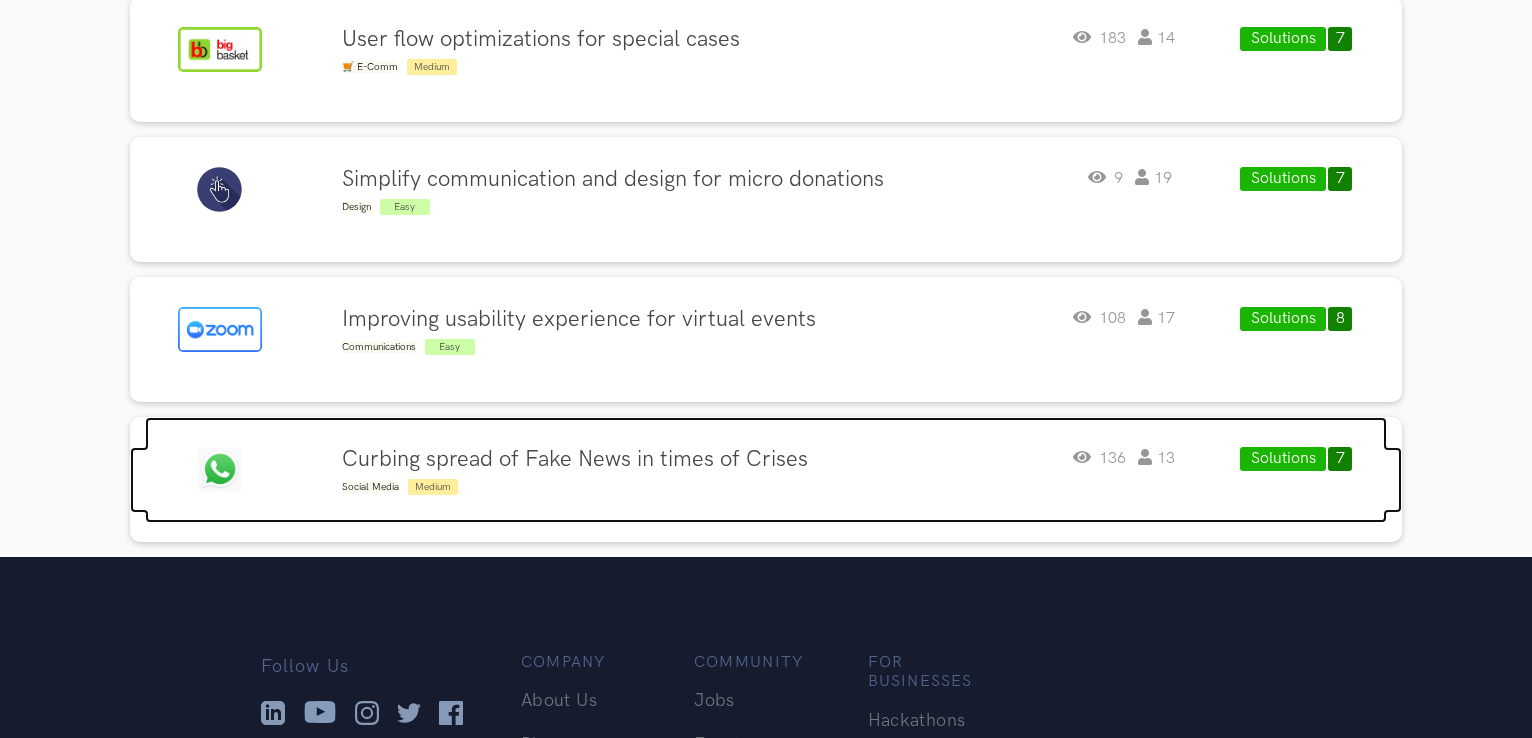 click on "Curbing spread of Fake News in times of Crises" at bounding box center [575, 460] 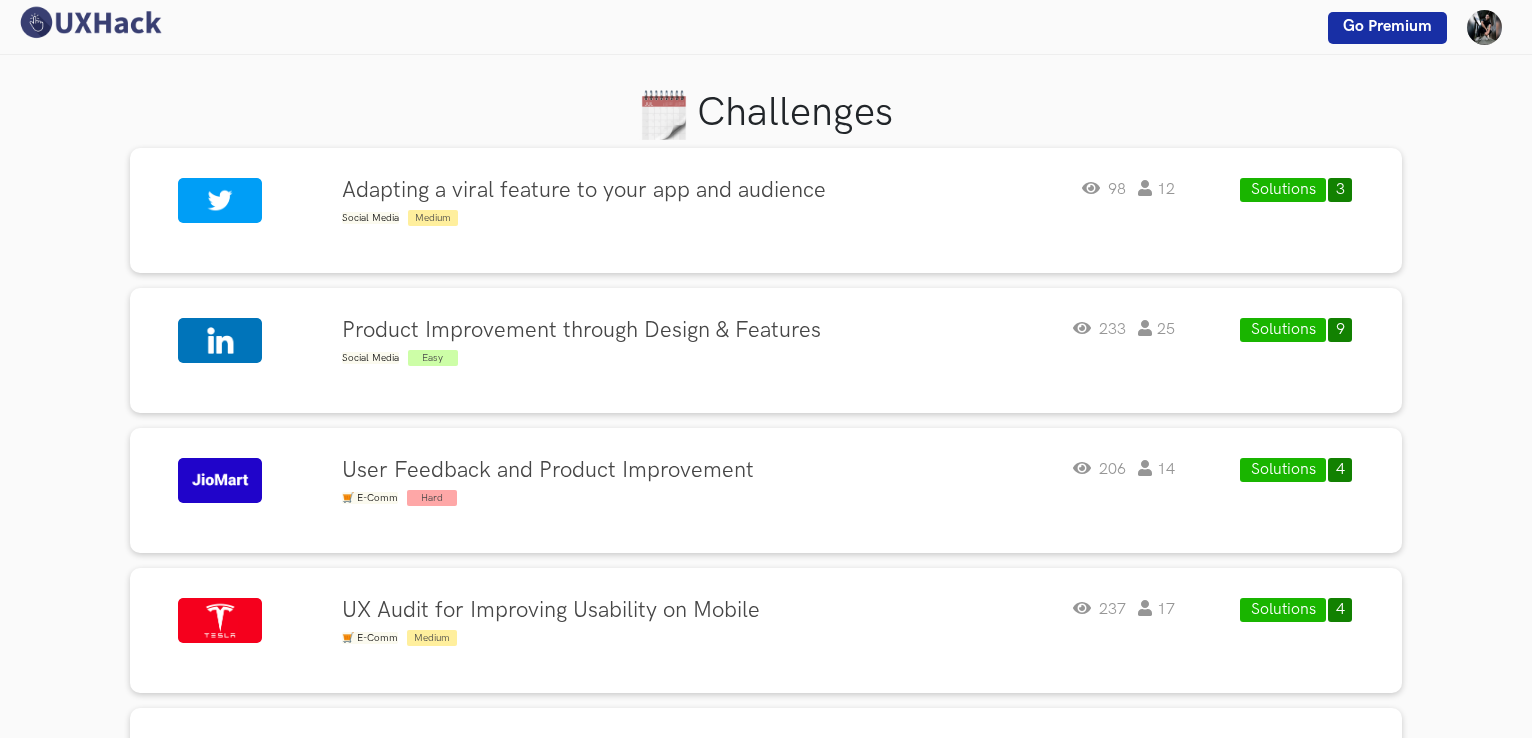 scroll, scrollTop: 0, scrollLeft: 0, axis: both 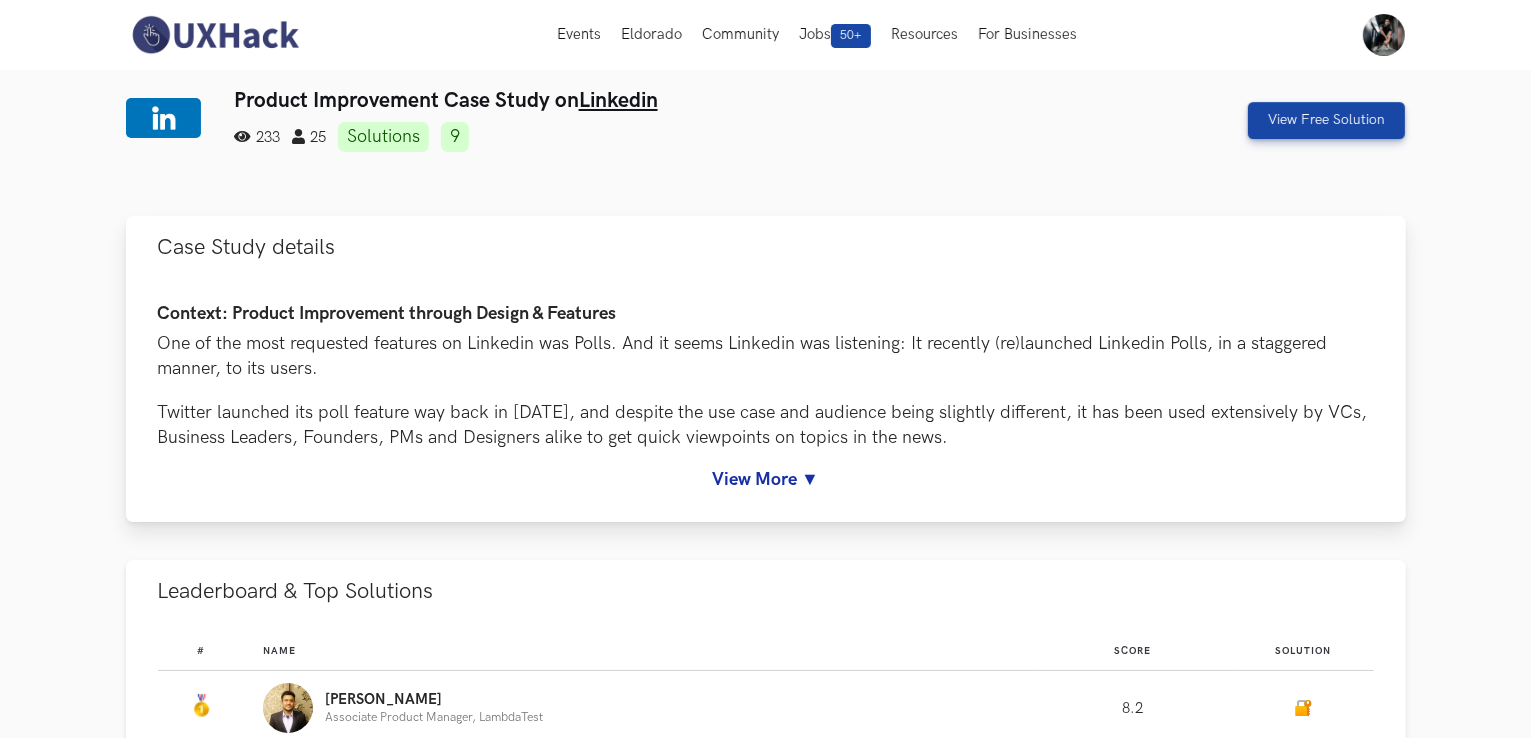 click on "View More ▼" at bounding box center [766, 479] 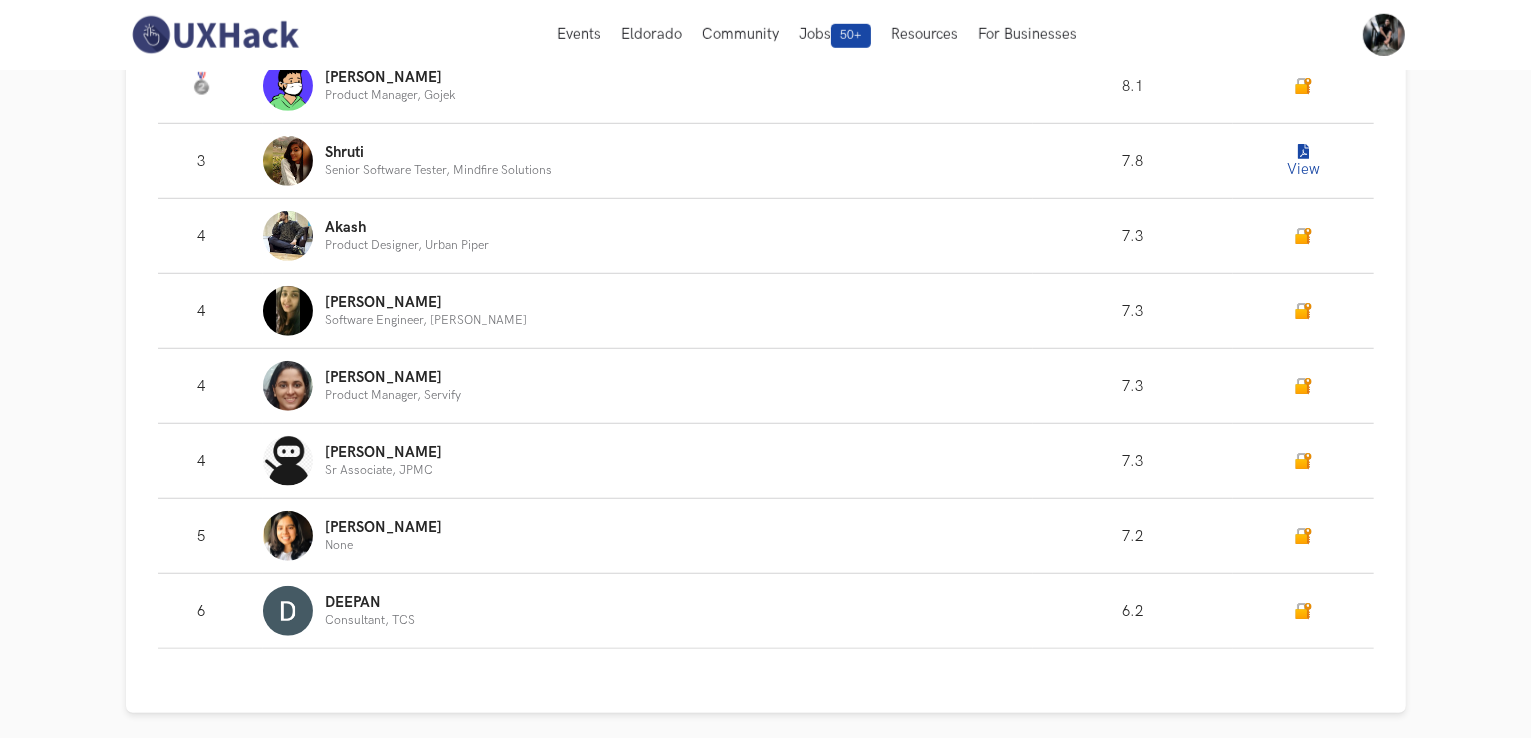 scroll, scrollTop: 1436, scrollLeft: 0, axis: vertical 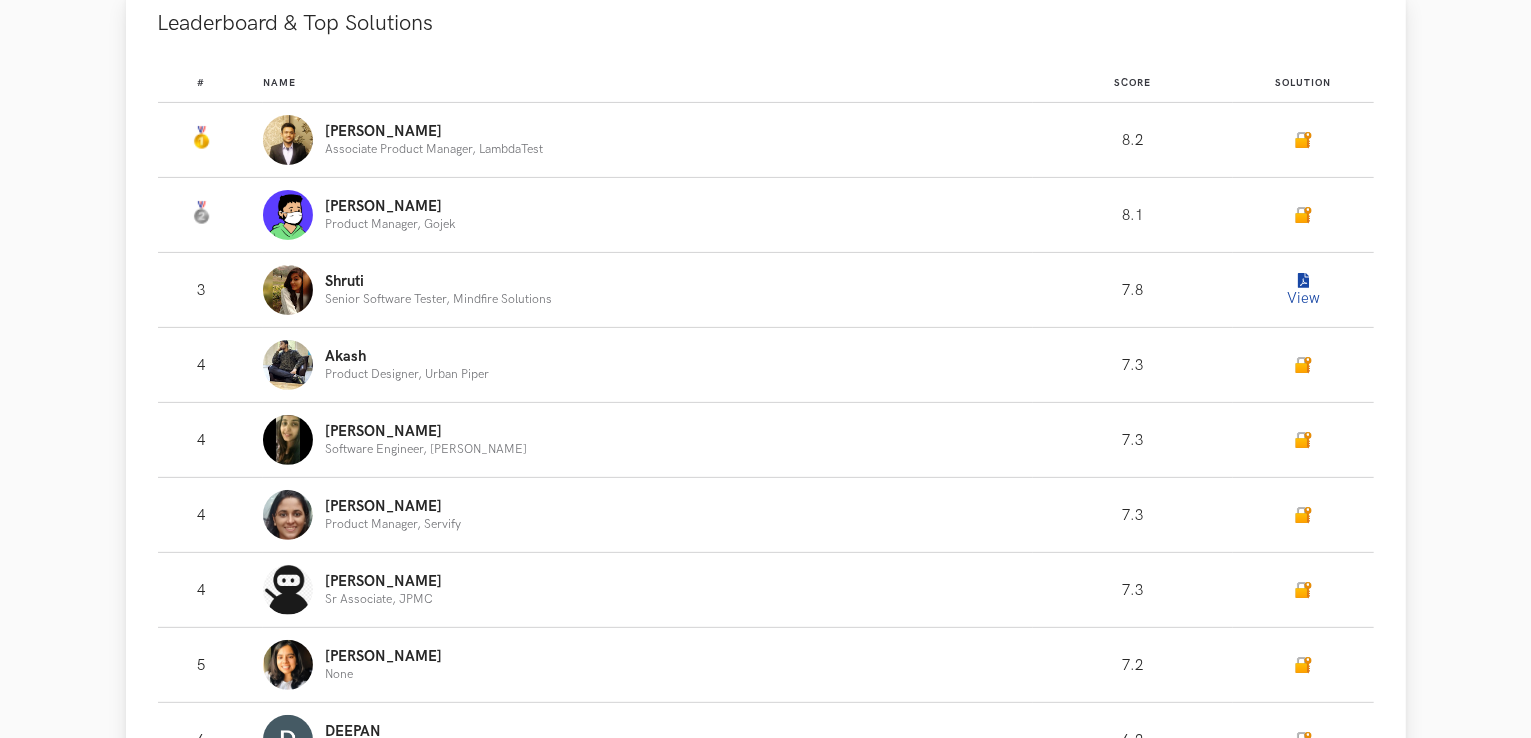 click on "View" at bounding box center [1303, 290] 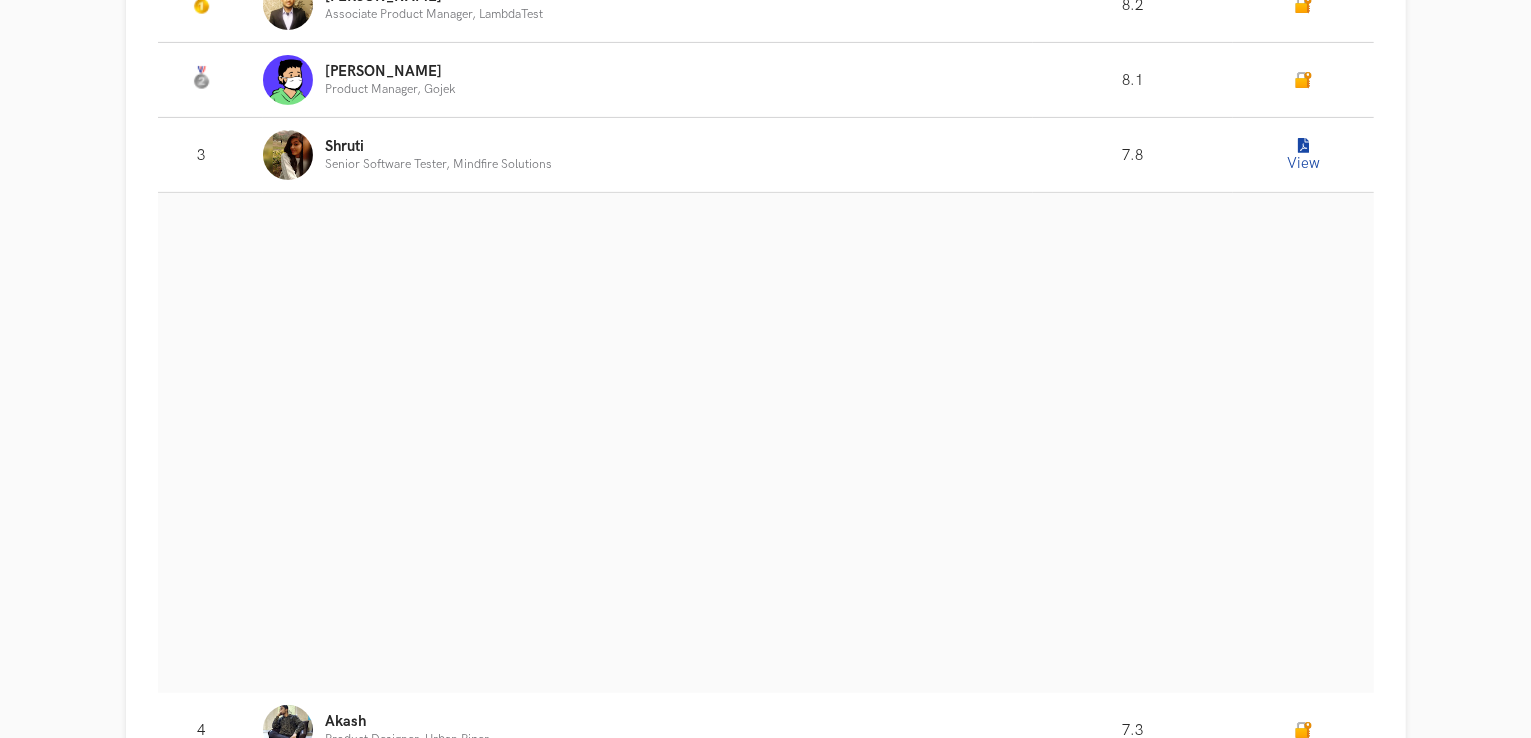 scroll, scrollTop: 729, scrollLeft: 0, axis: vertical 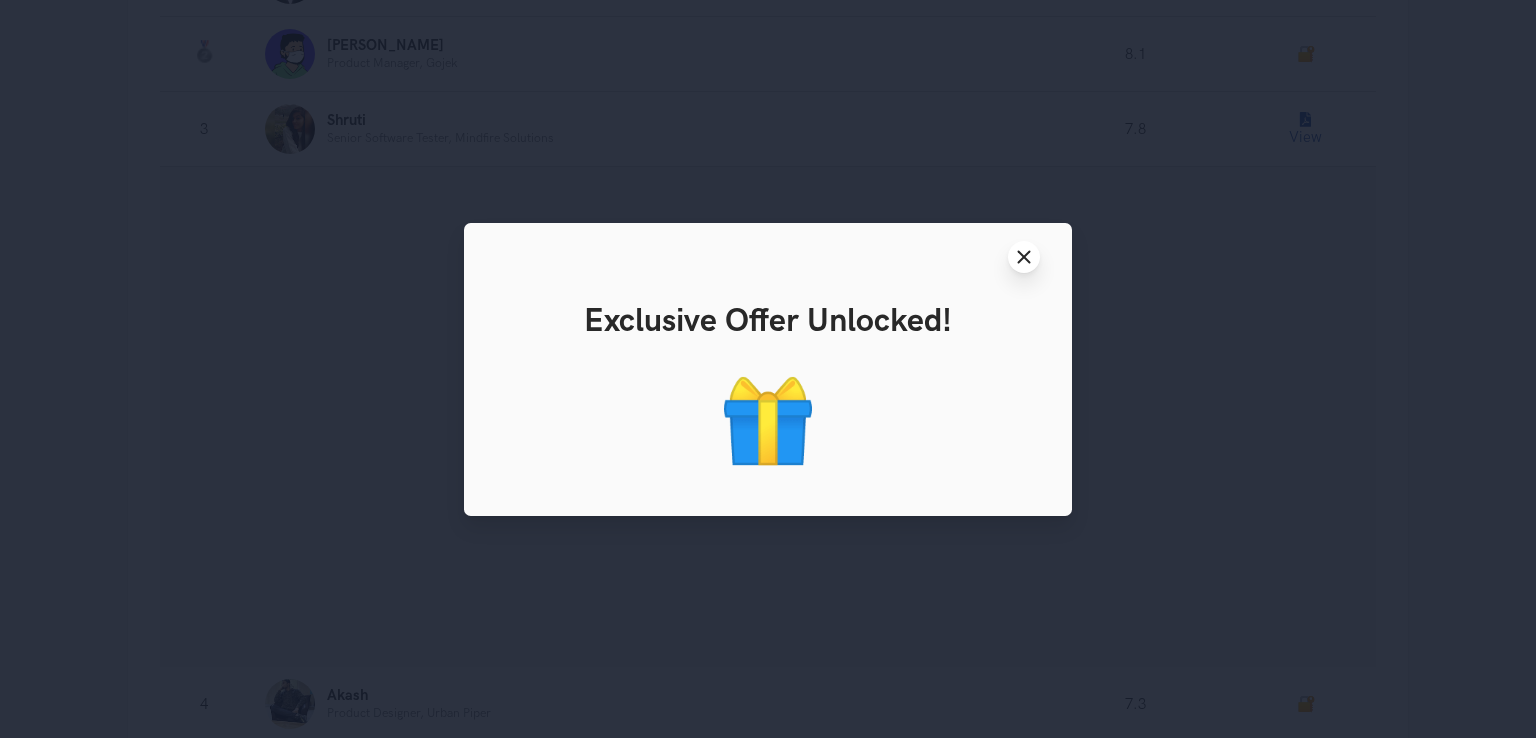 click on "Close modal window" 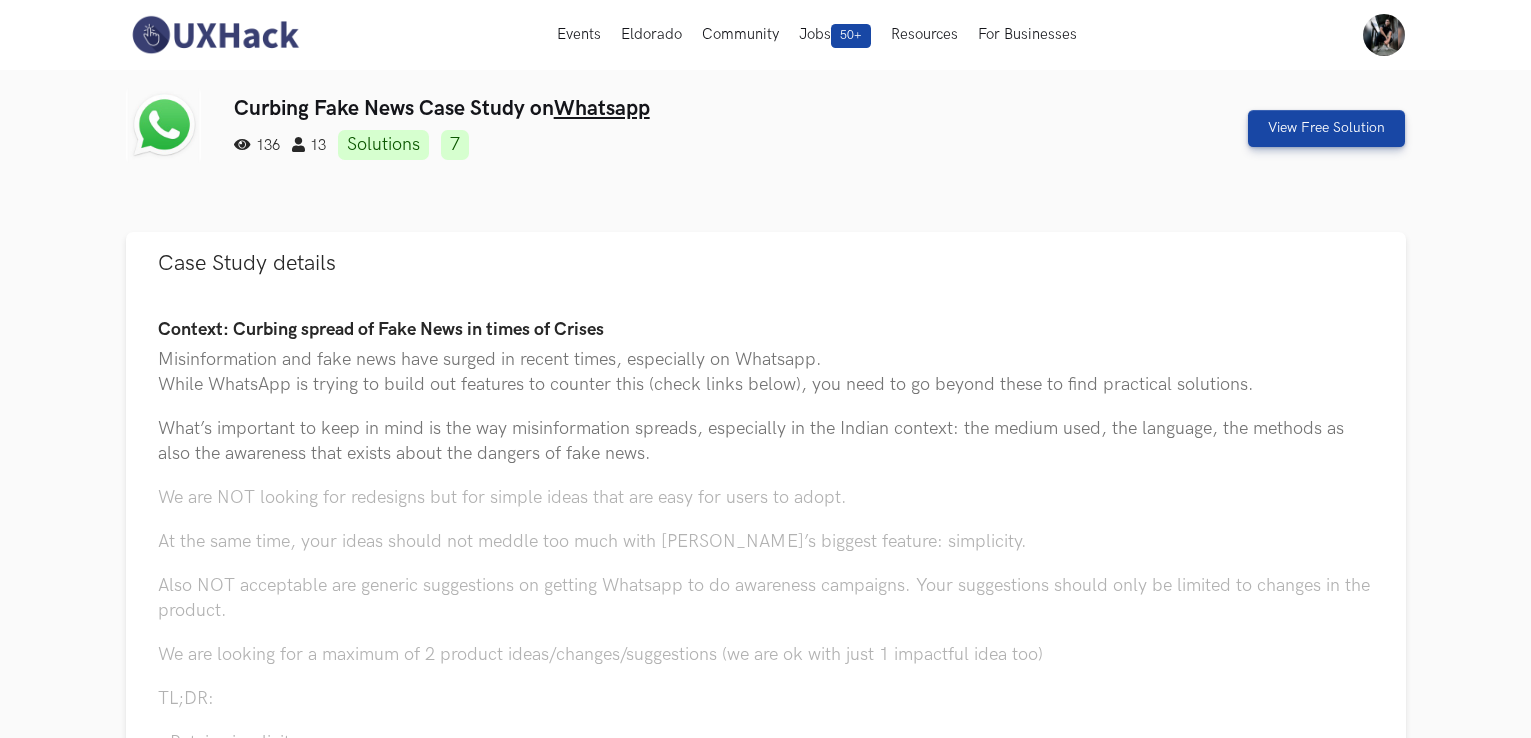 scroll, scrollTop: 0, scrollLeft: 0, axis: both 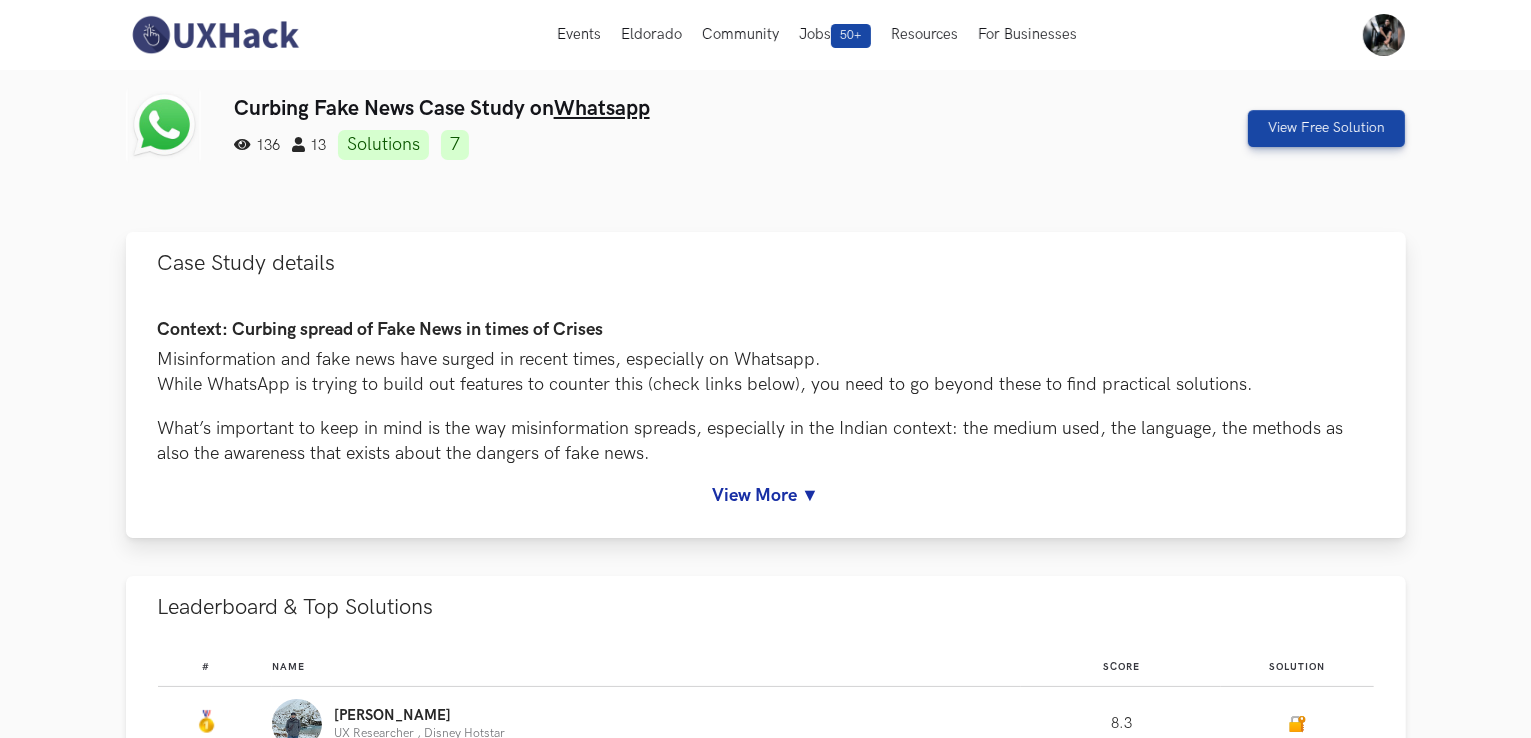 click on "Context: Curbing spread of Fake News in times of Crises Misinformation and fake news have surged in recent times, especially on Whatsapp. While WhatsApp is trying to build out features to counter this (check links below), you need to go beyond these to find practical solutions. What’s important to keep in mind is the way misinformation spreads, especially in the Indian context: the medium used, the language, the methods as also the awareness that exists about the dangers of fake news. We are NOT looking for redesigns but for simple ideas that are easy for users to adopt. At the same time, your ideas should not meddle too much with Whatsapp’s biggest feature: simplicity. Also NOT acceptable are generic suggestions on getting Whatsapp to do awareness campaigns. Your suggestions should only be limited to changes in the product. We are looking for a maximum of 2 product ideas/changes/suggestions (we are ok with just 1 impactful idea too) TL;DR:  - Retain simplicity - Ease to adopt - Max 2 ideas Useful Links:" at bounding box center [766, 413] 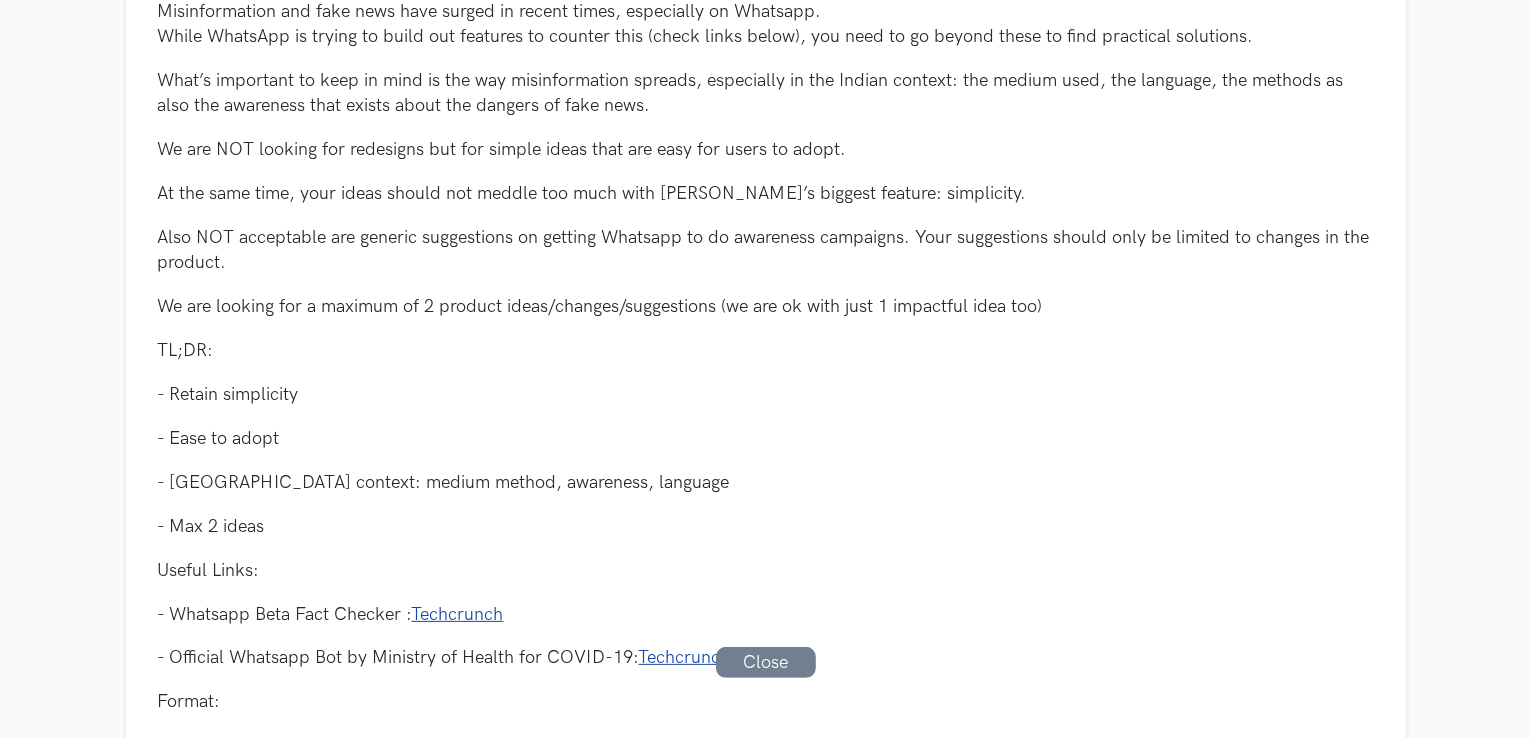 scroll, scrollTop: 343, scrollLeft: 0, axis: vertical 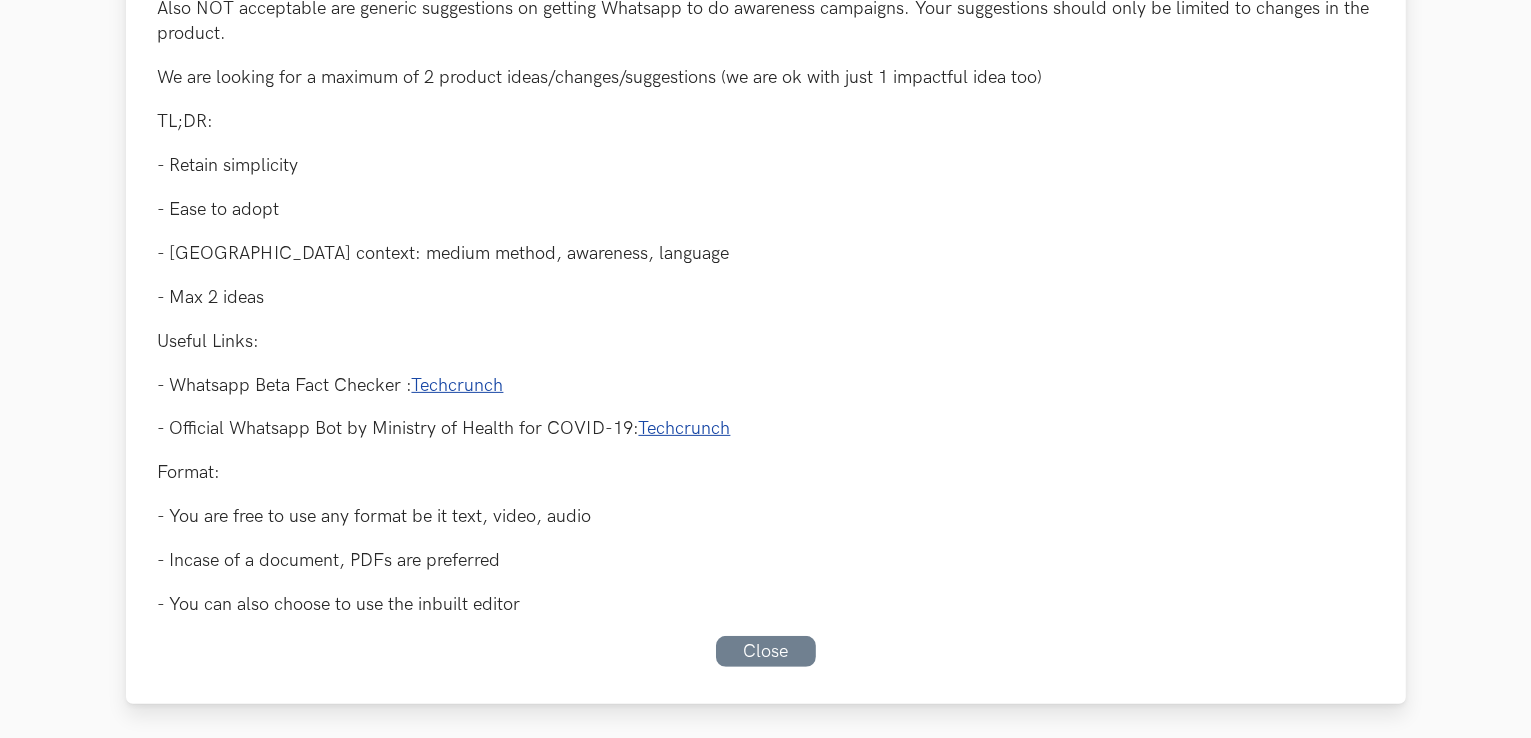 click on "Techcrunch" at bounding box center [458, 385] 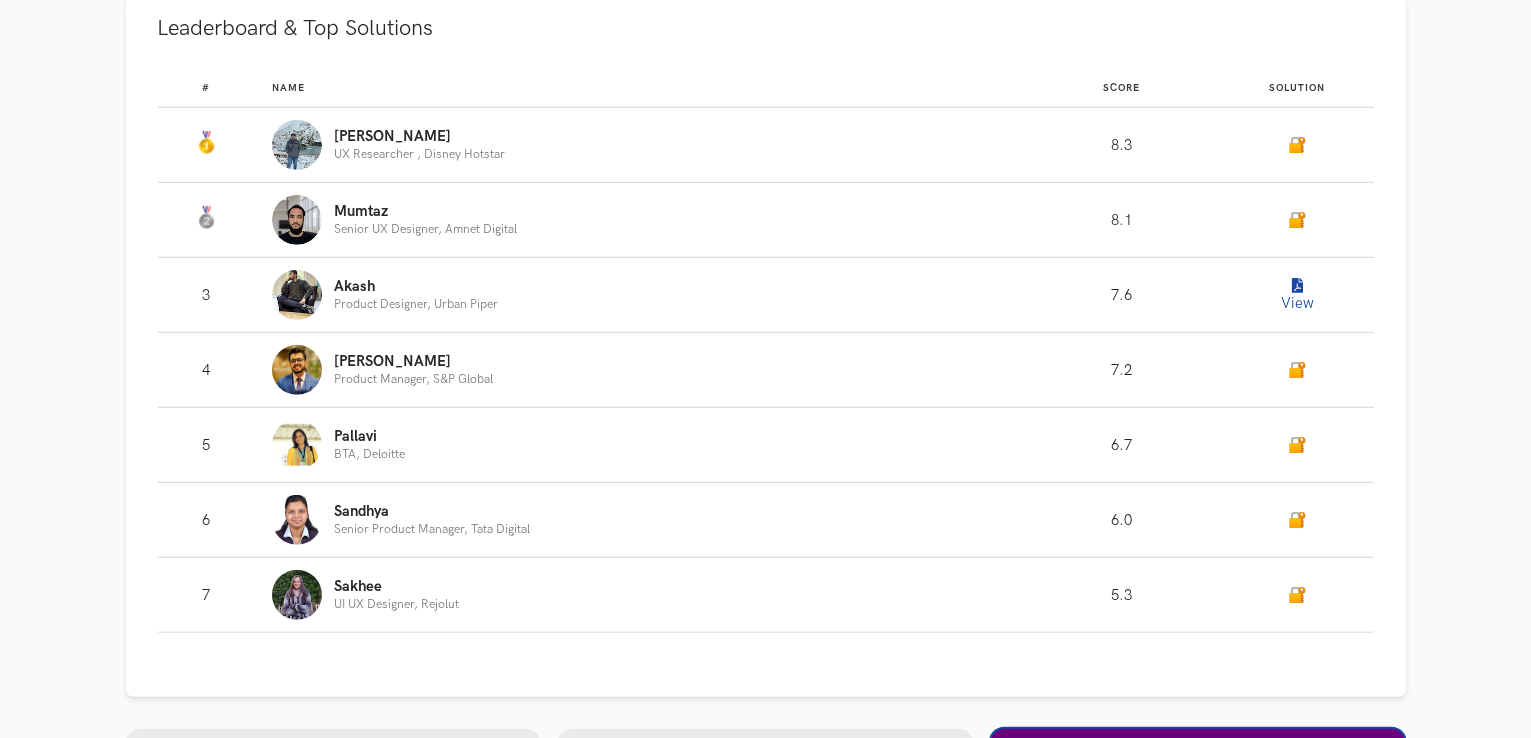 scroll, scrollTop: 1306, scrollLeft: 0, axis: vertical 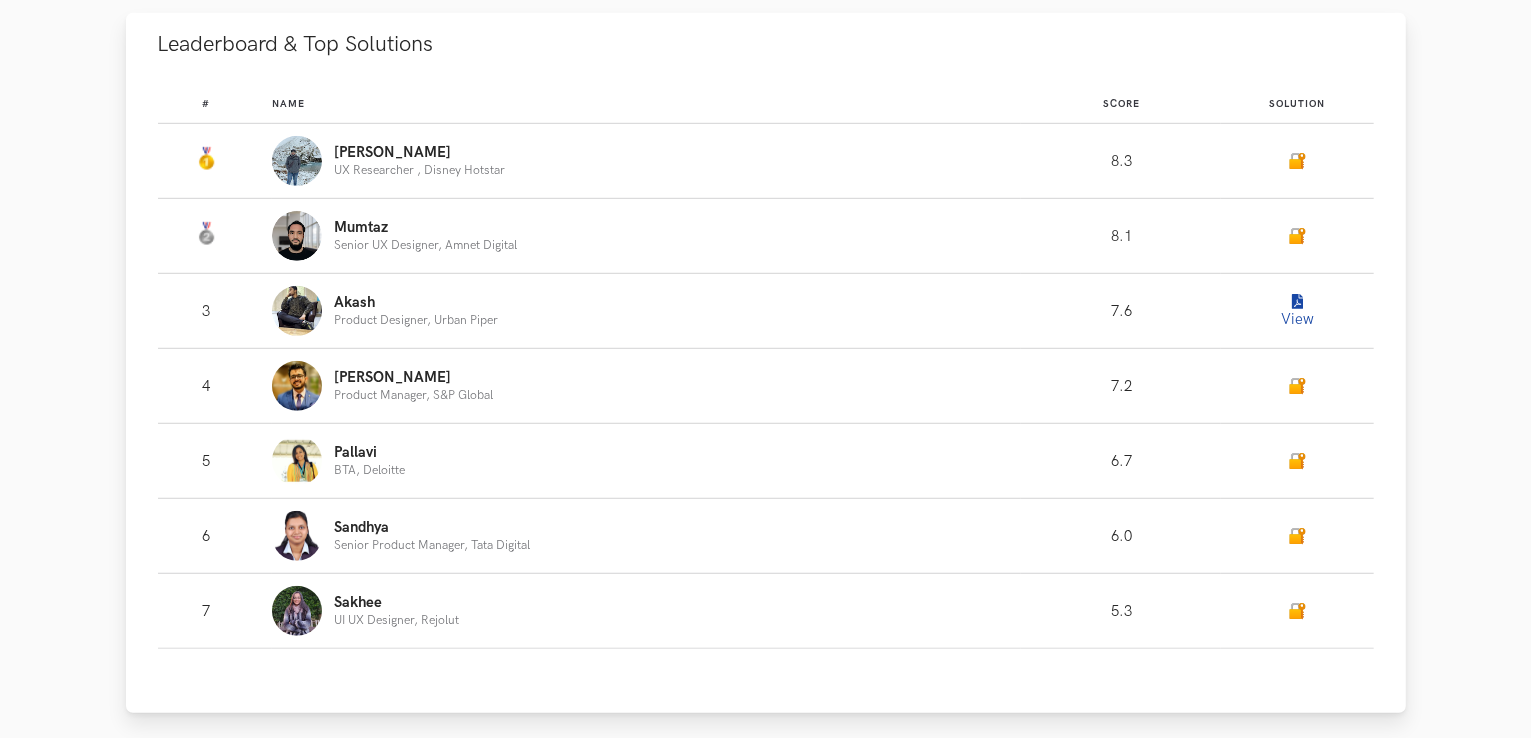 click on "View" at bounding box center [1297, 311] 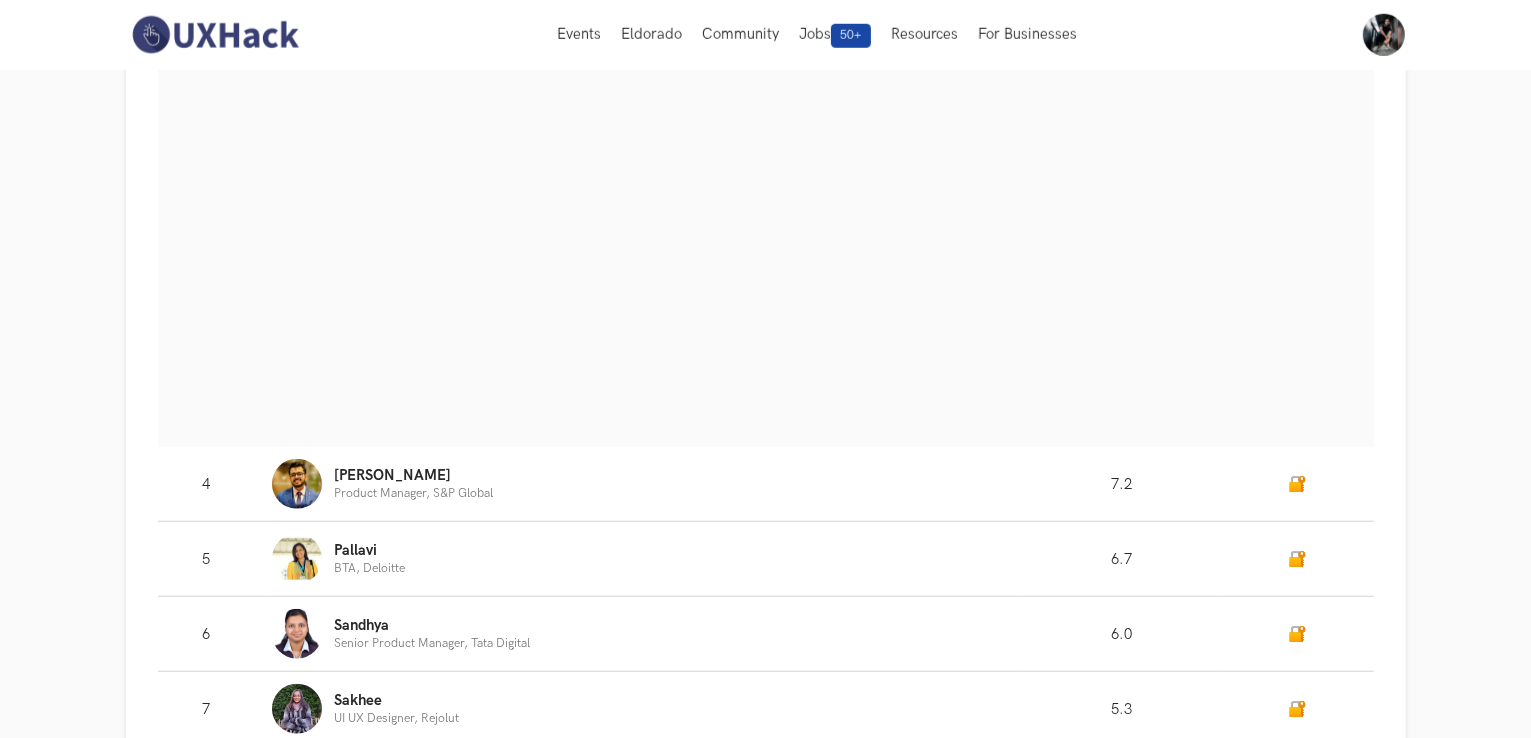 scroll, scrollTop: 1586, scrollLeft: 0, axis: vertical 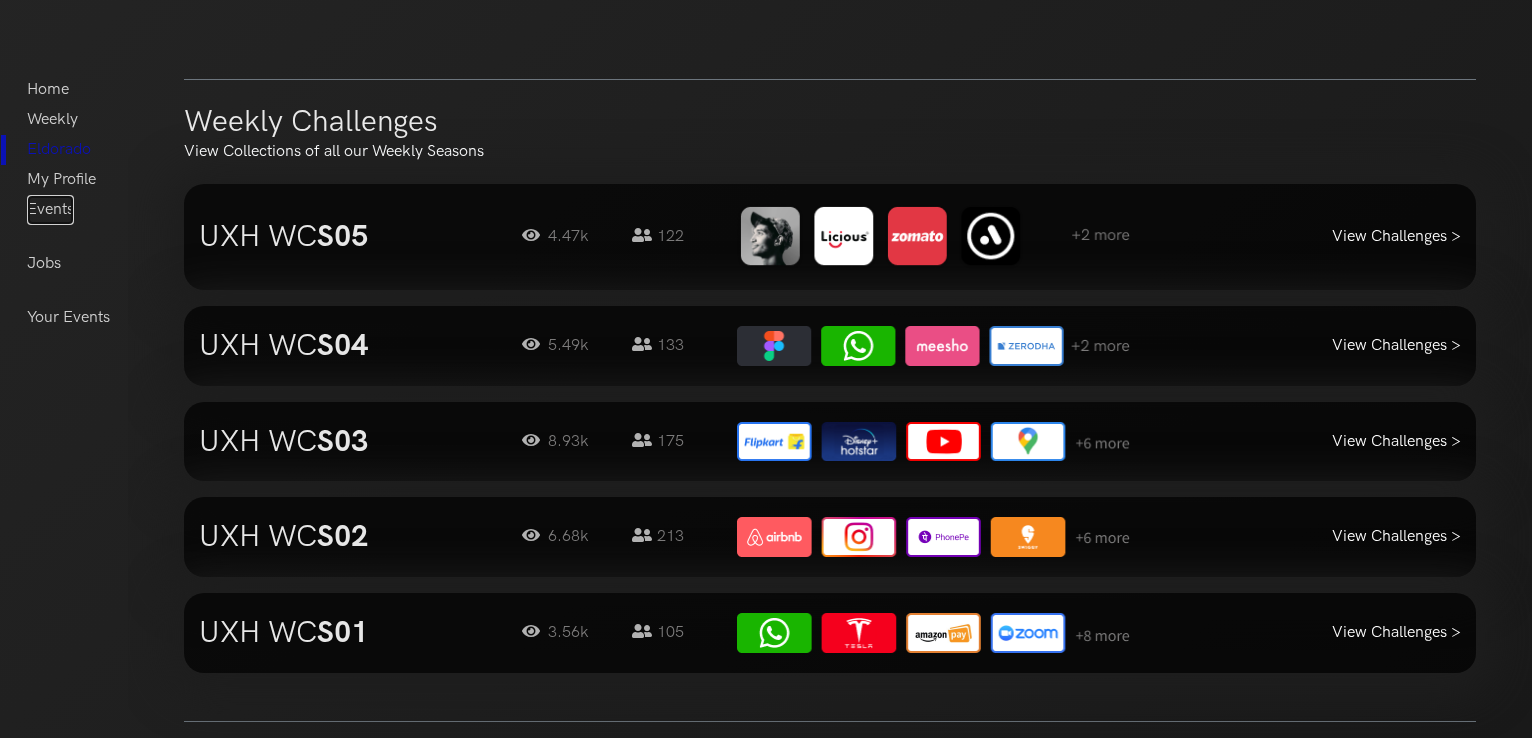 click on "Events" at bounding box center (50, 210) 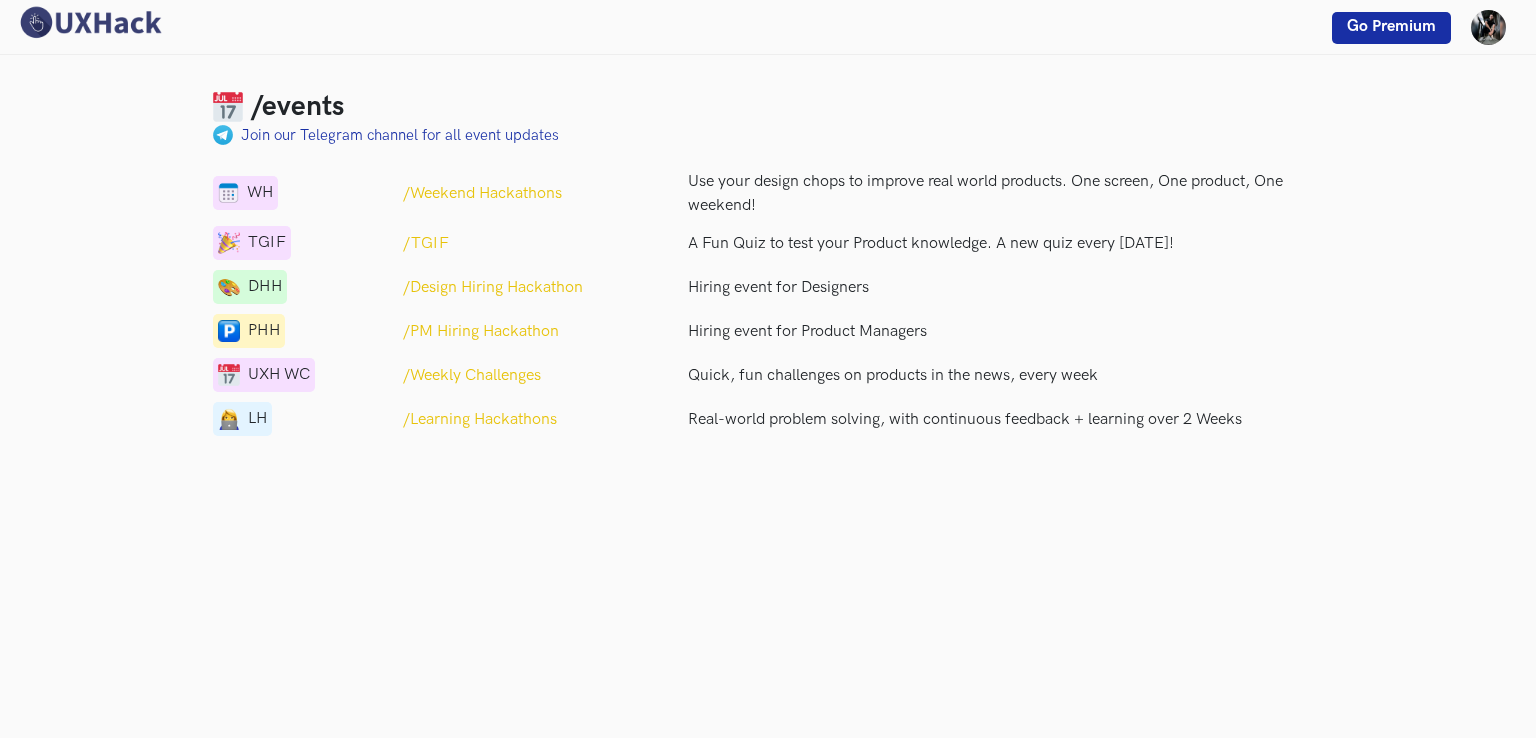 scroll, scrollTop: 0, scrollLeft: 0, axis: both 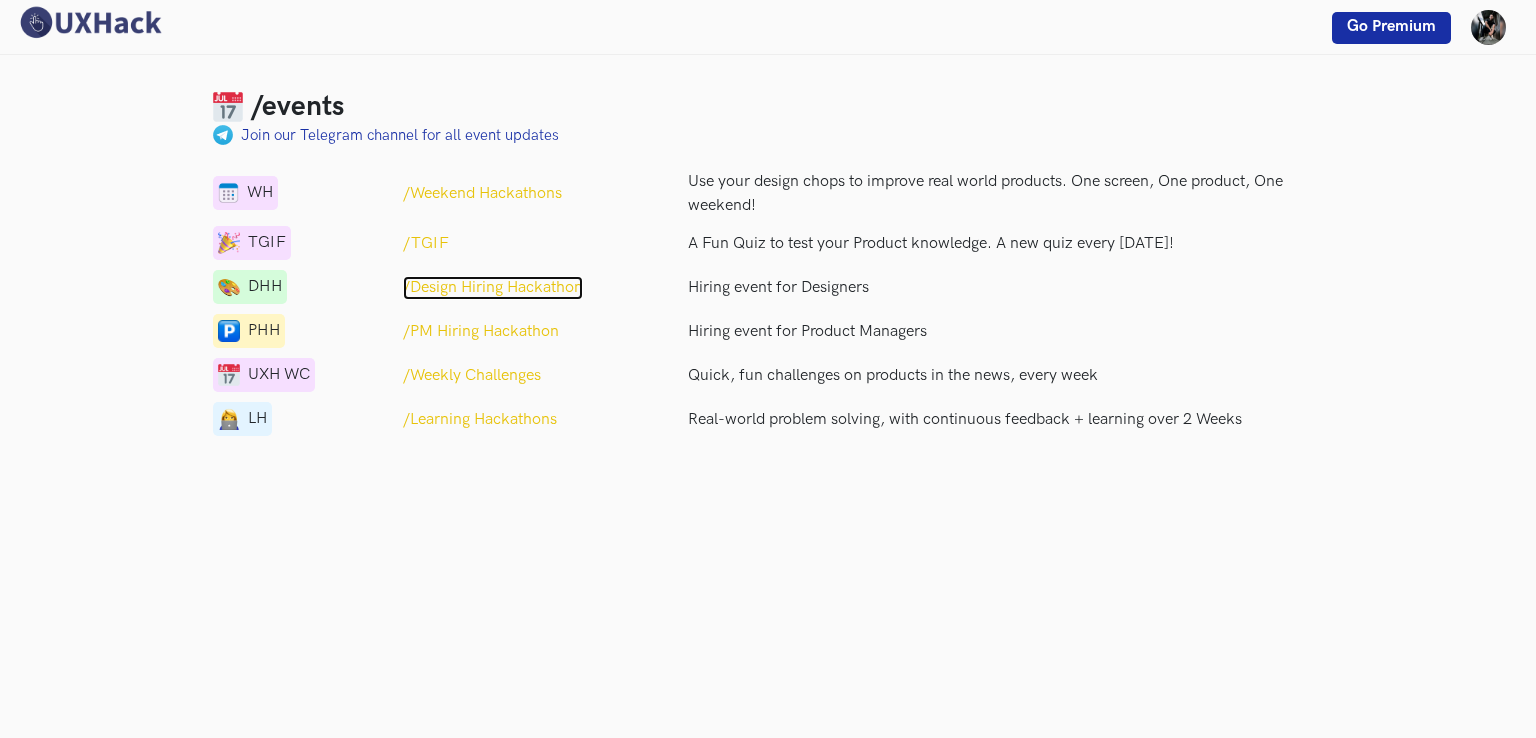 click on "/Design Hiring Hackathon" at bounding box center [493, 288] 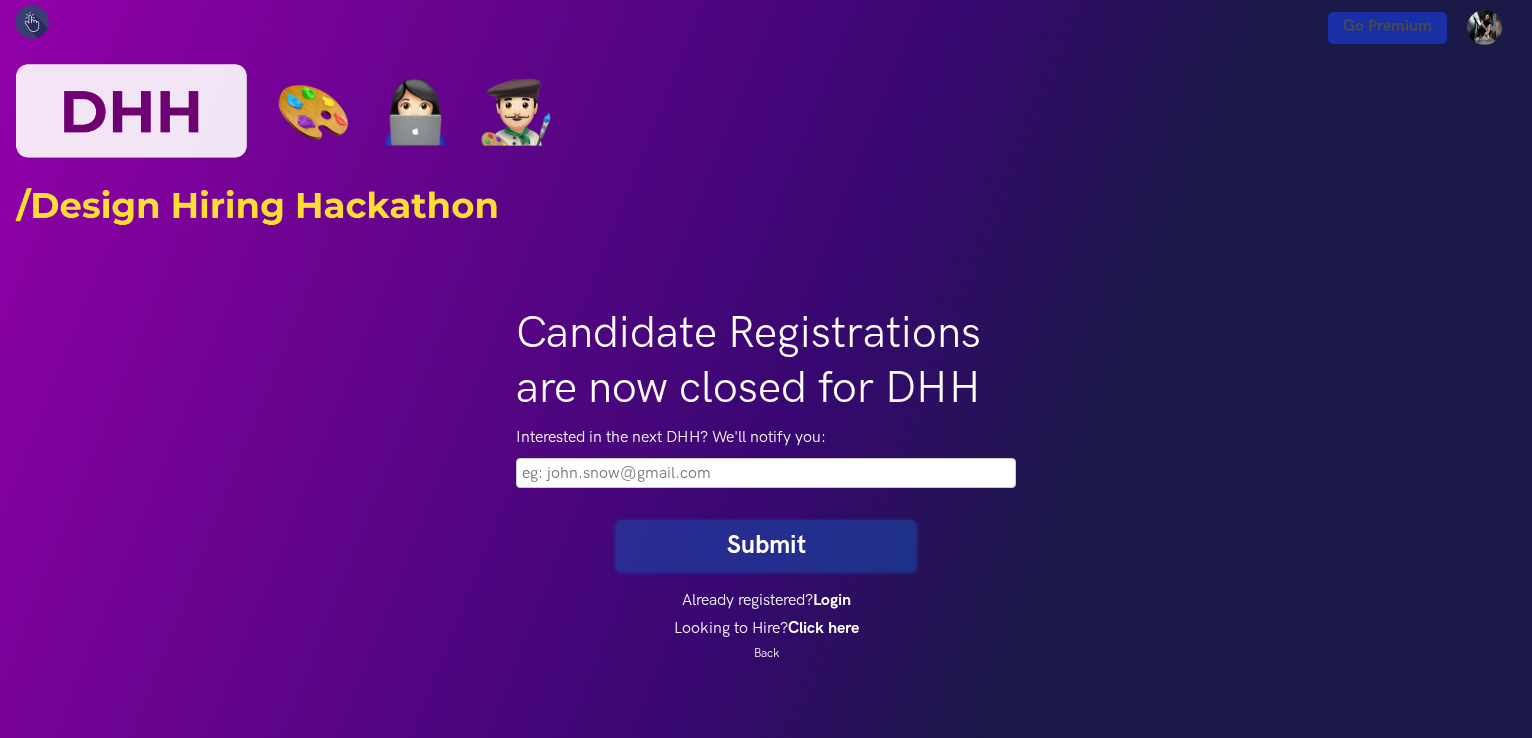 scroll, scrollTop: 0, scrollLeft: 0, axis: both 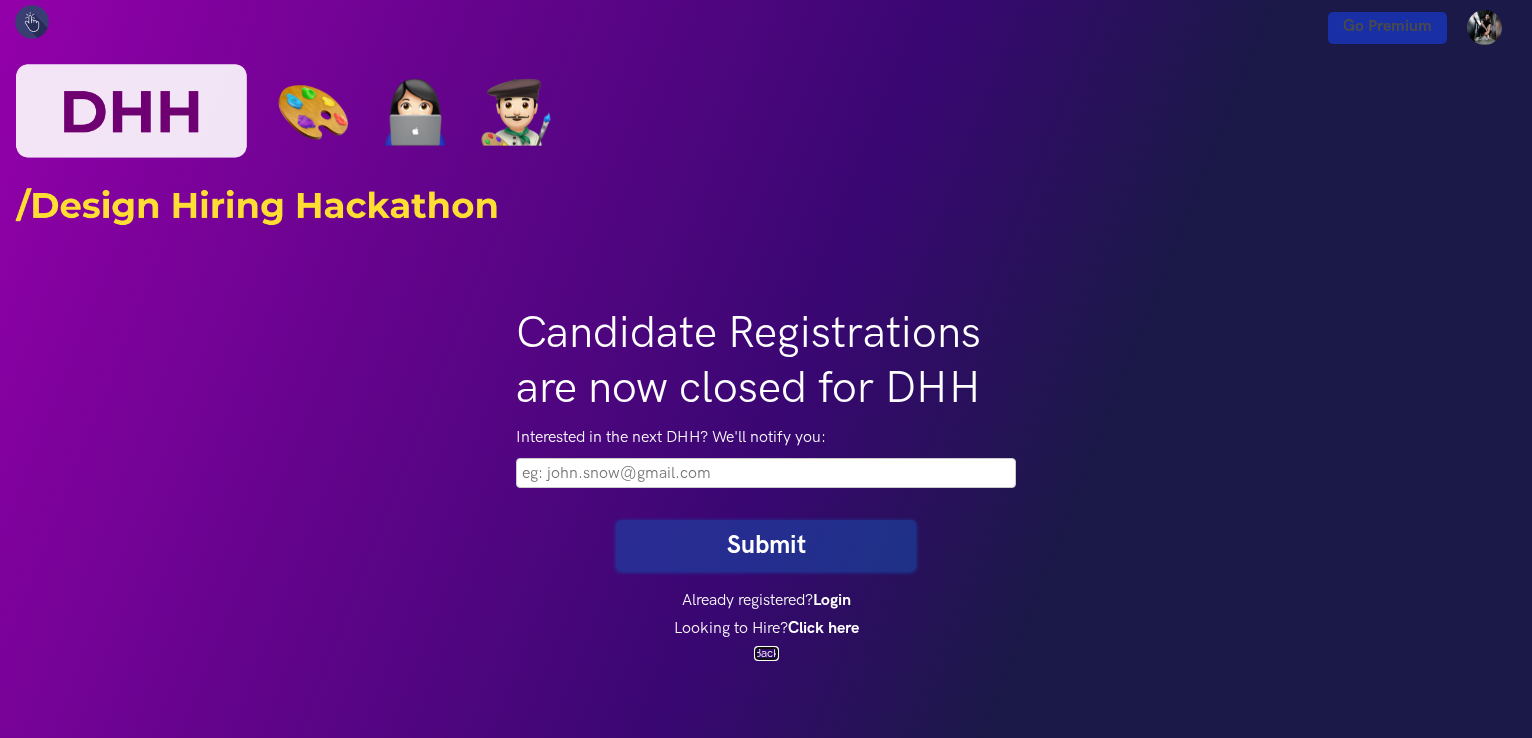click on "Back" at bounding box center [766, 653] 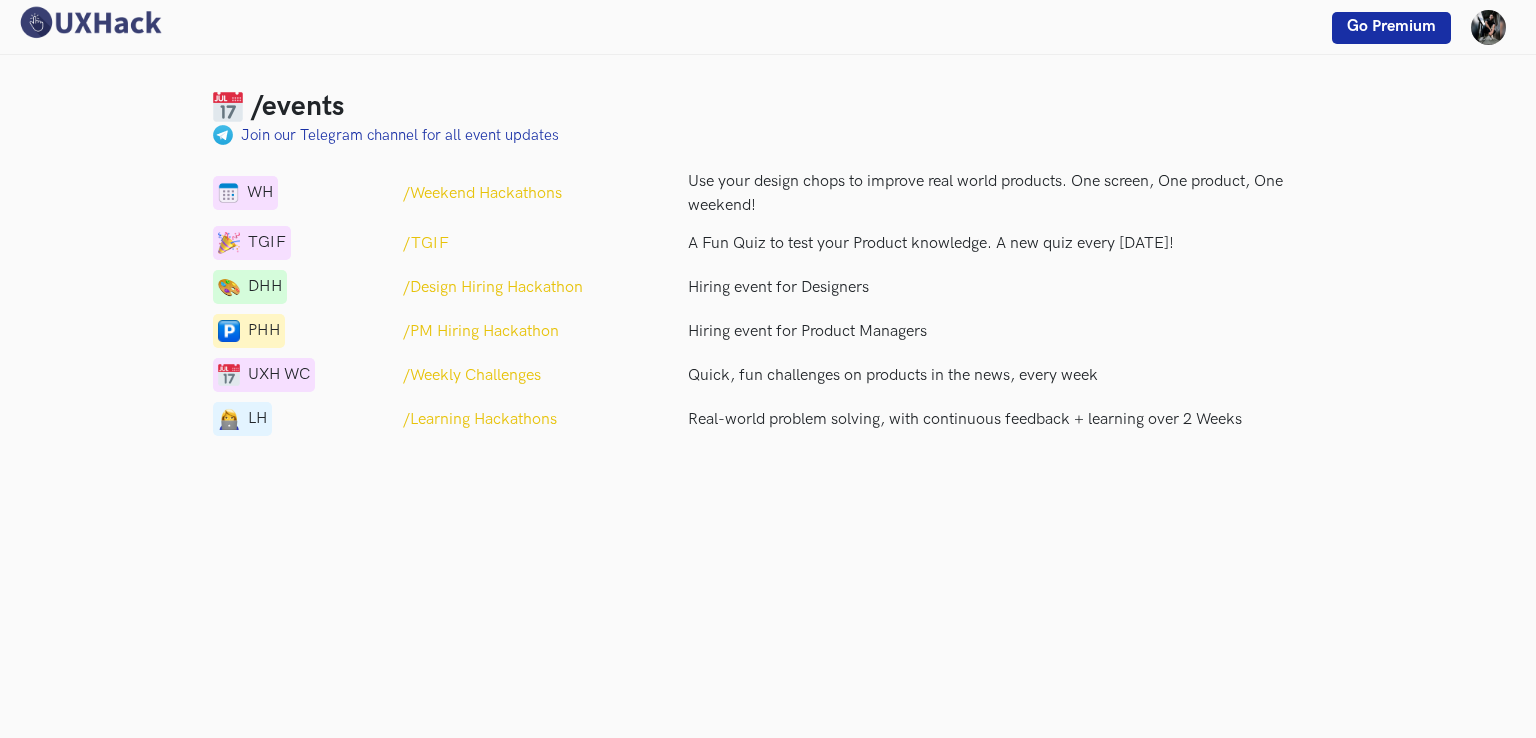 scroll, scrollTop: 0, scrollLeft: 0, axis: both 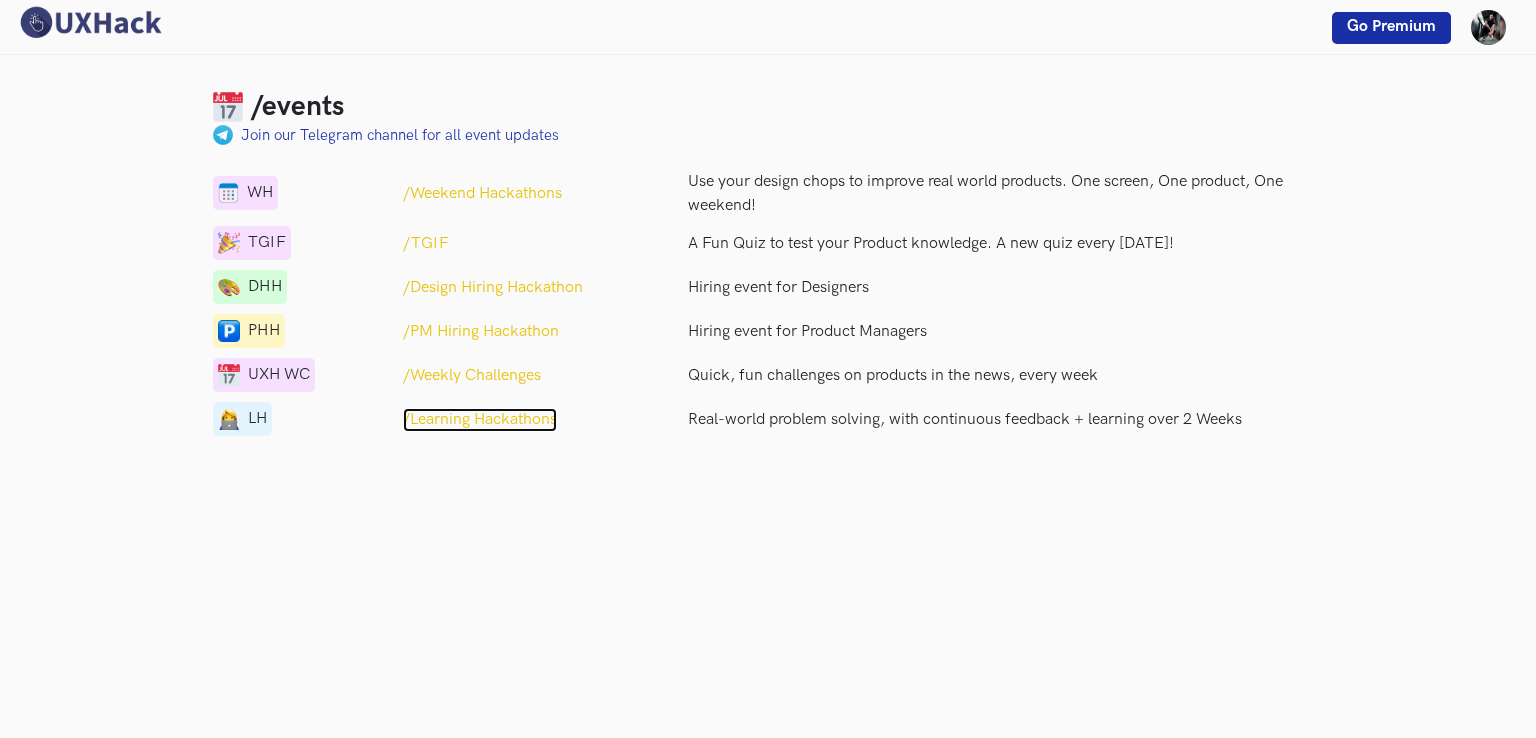 click on "/Learning Hackathons" at bounding box center [480, 420] 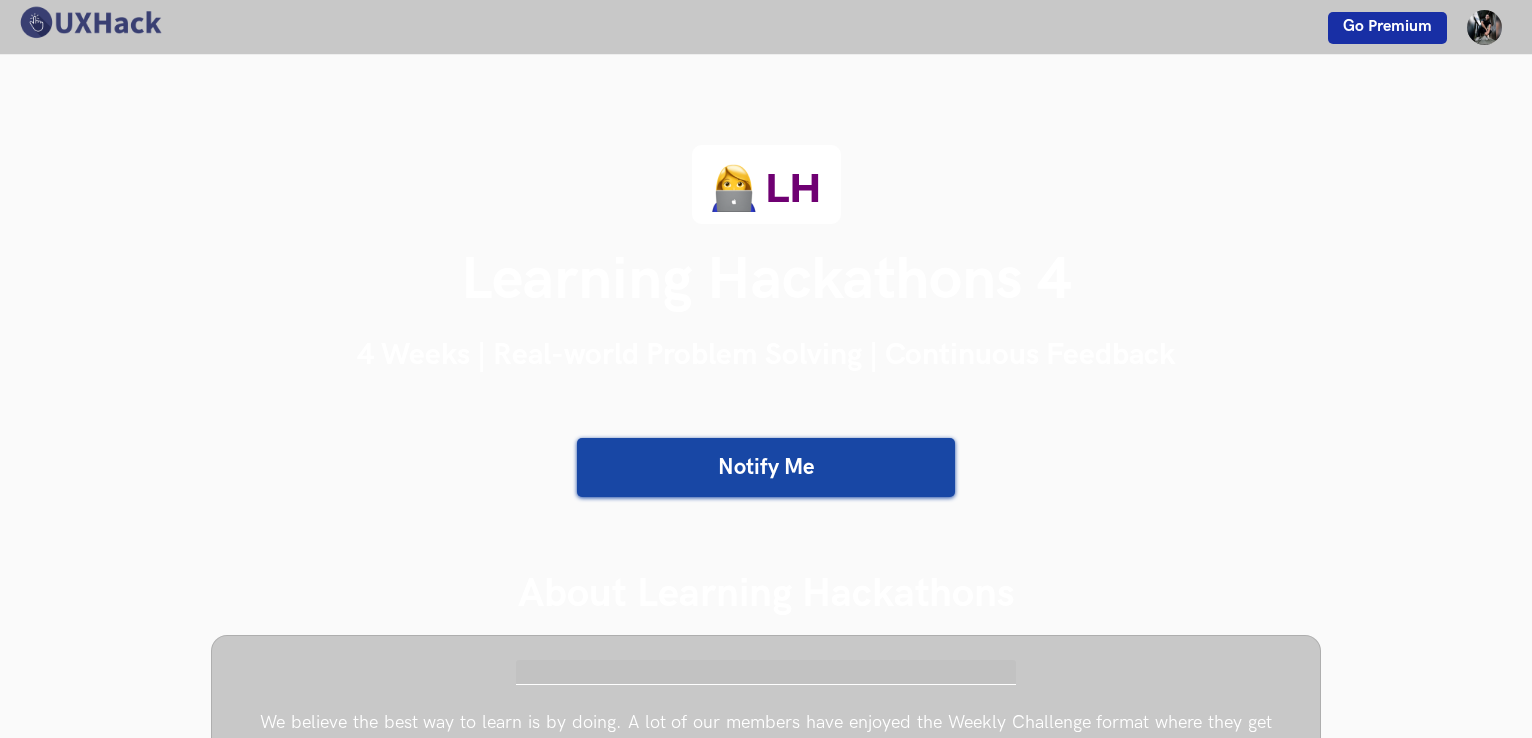 scroll, scrollTop: 0, scrollLeft: 0, axis: both 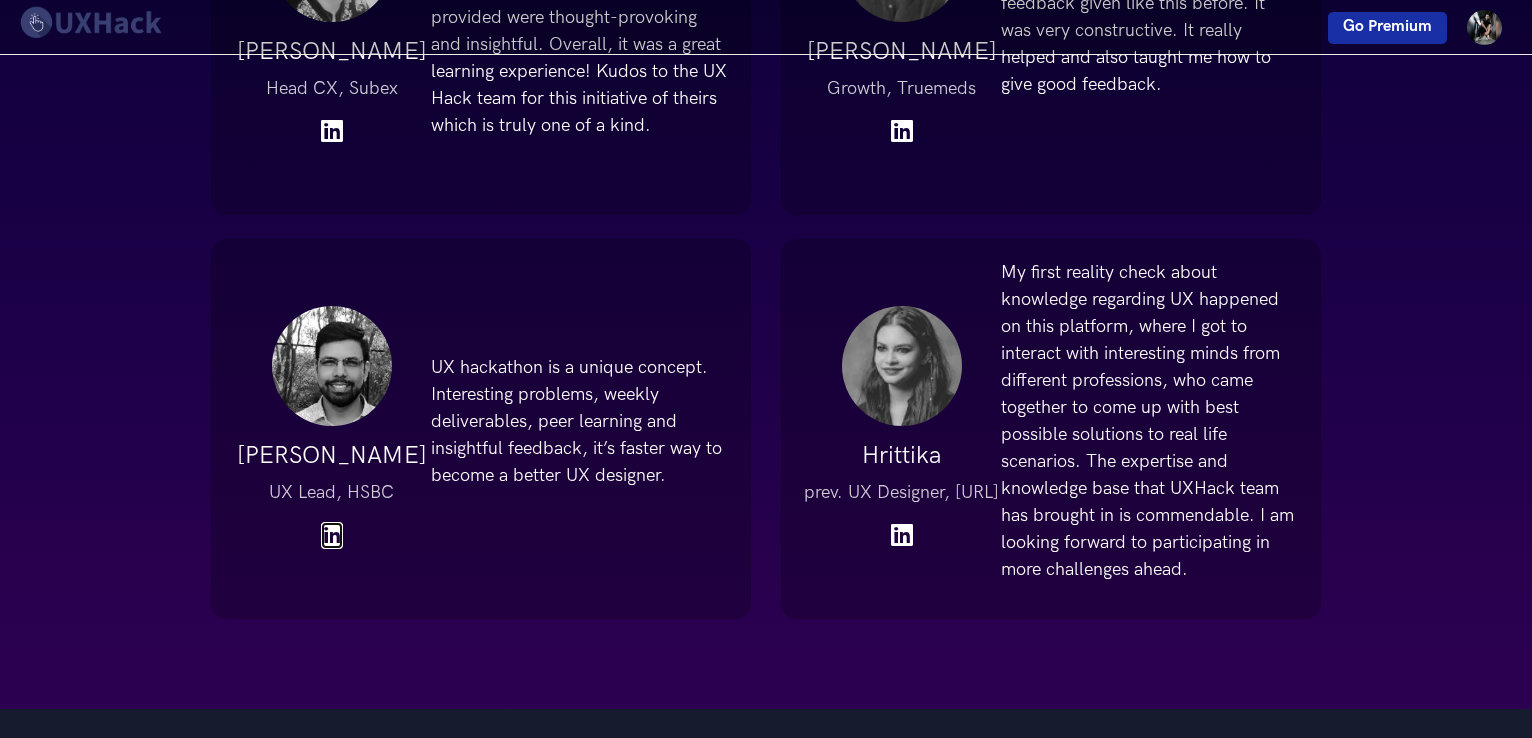 click at bounding box center [332, 534] 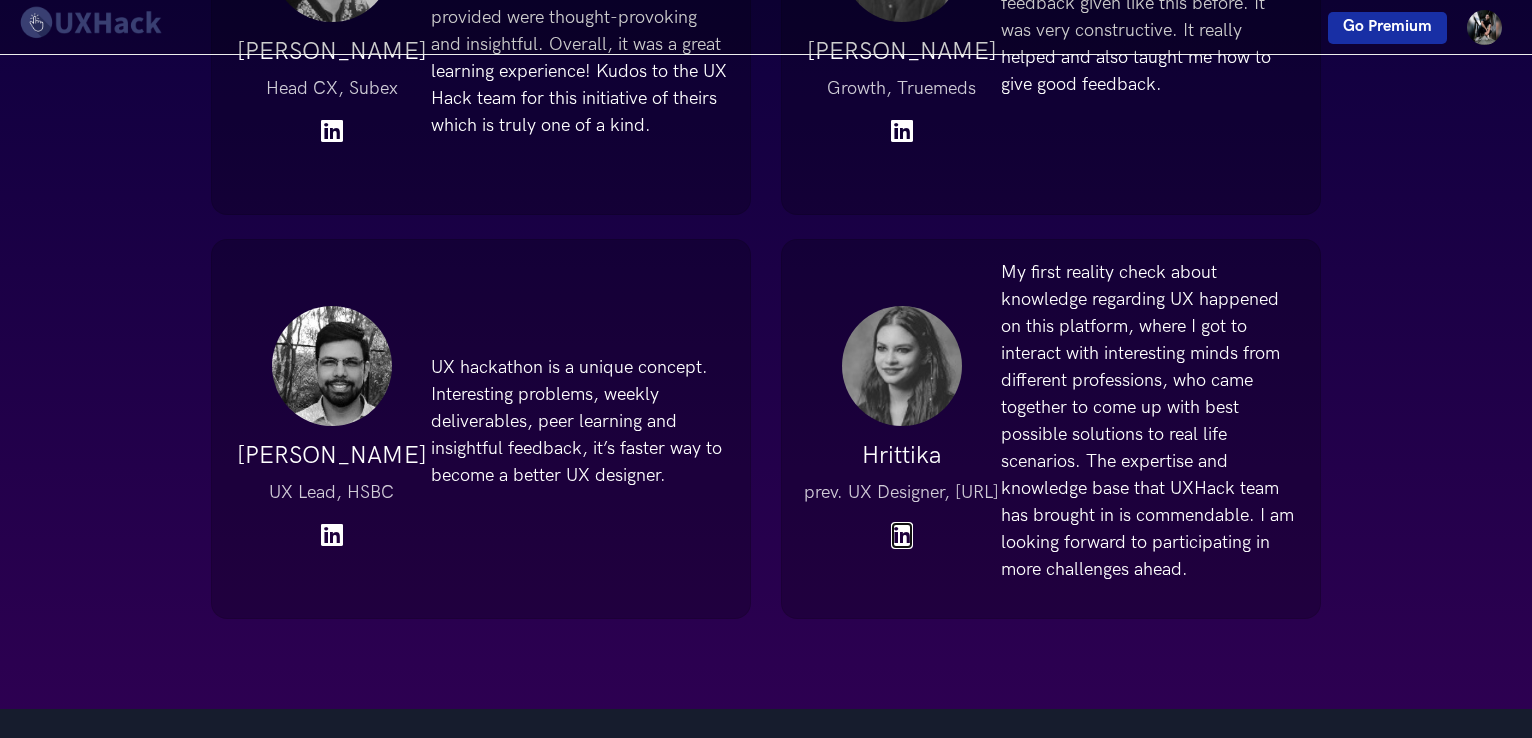 click at bounding box center [902, 534] 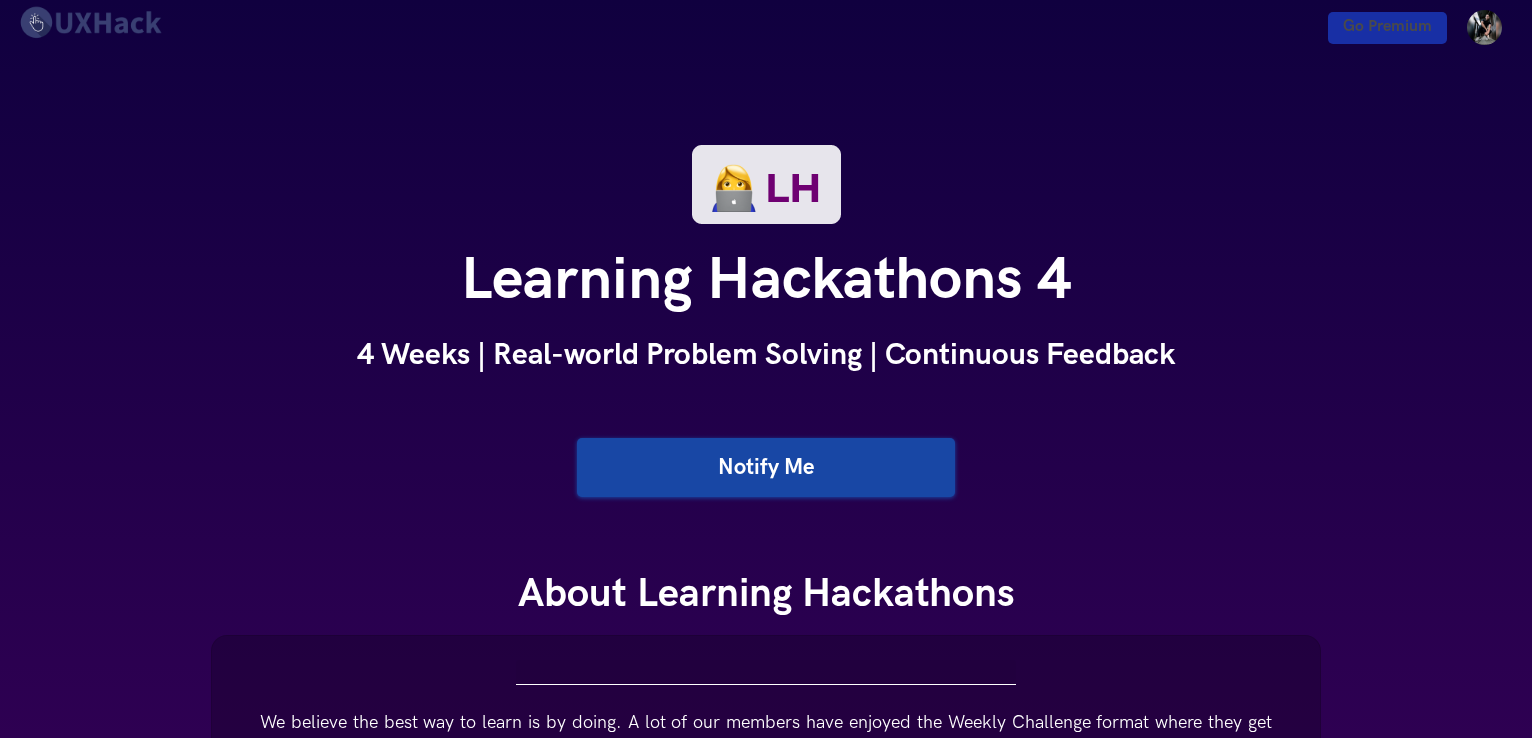 scroll, scrollTop: 0, scrollLeft: 0, axis: both 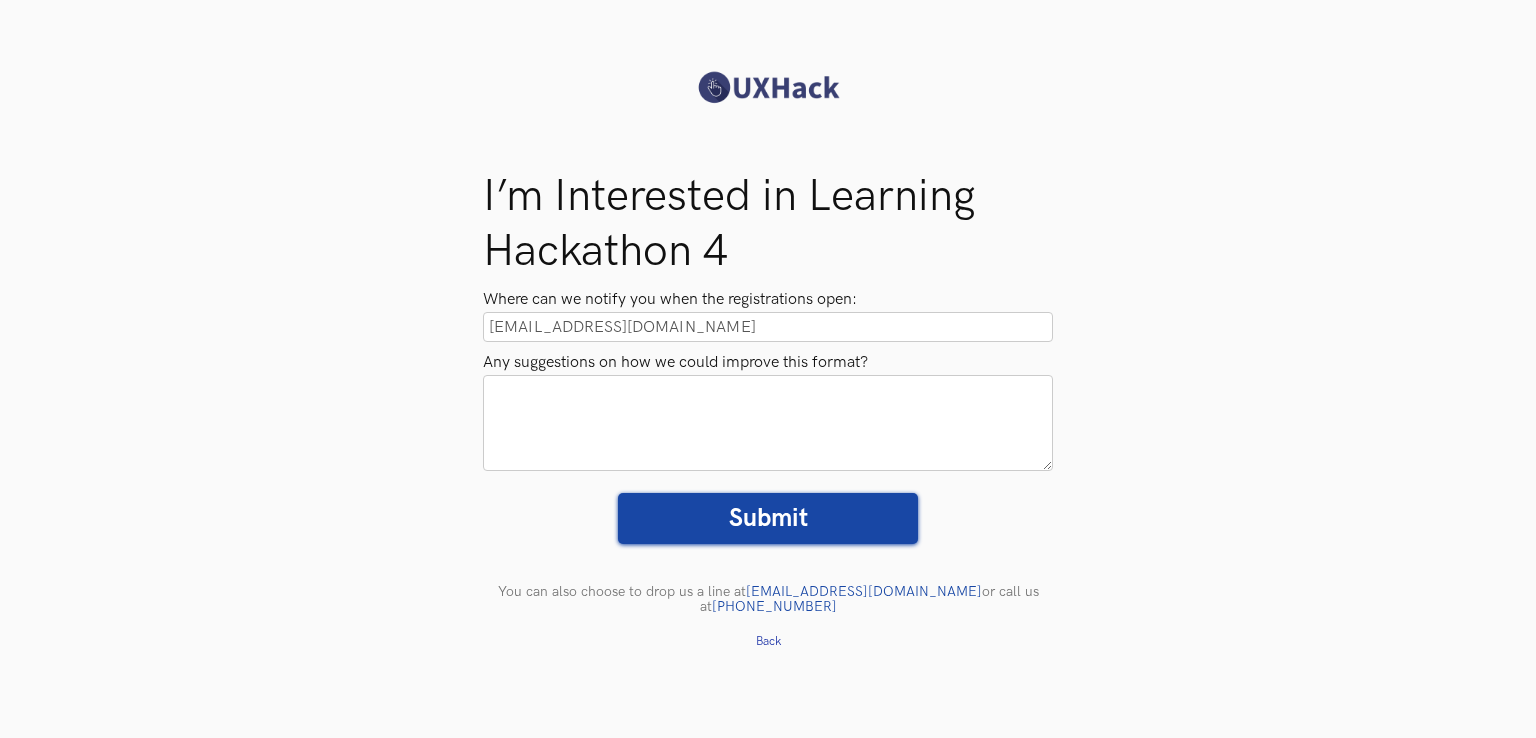click on "Submit" at bounding box center (768, 518) 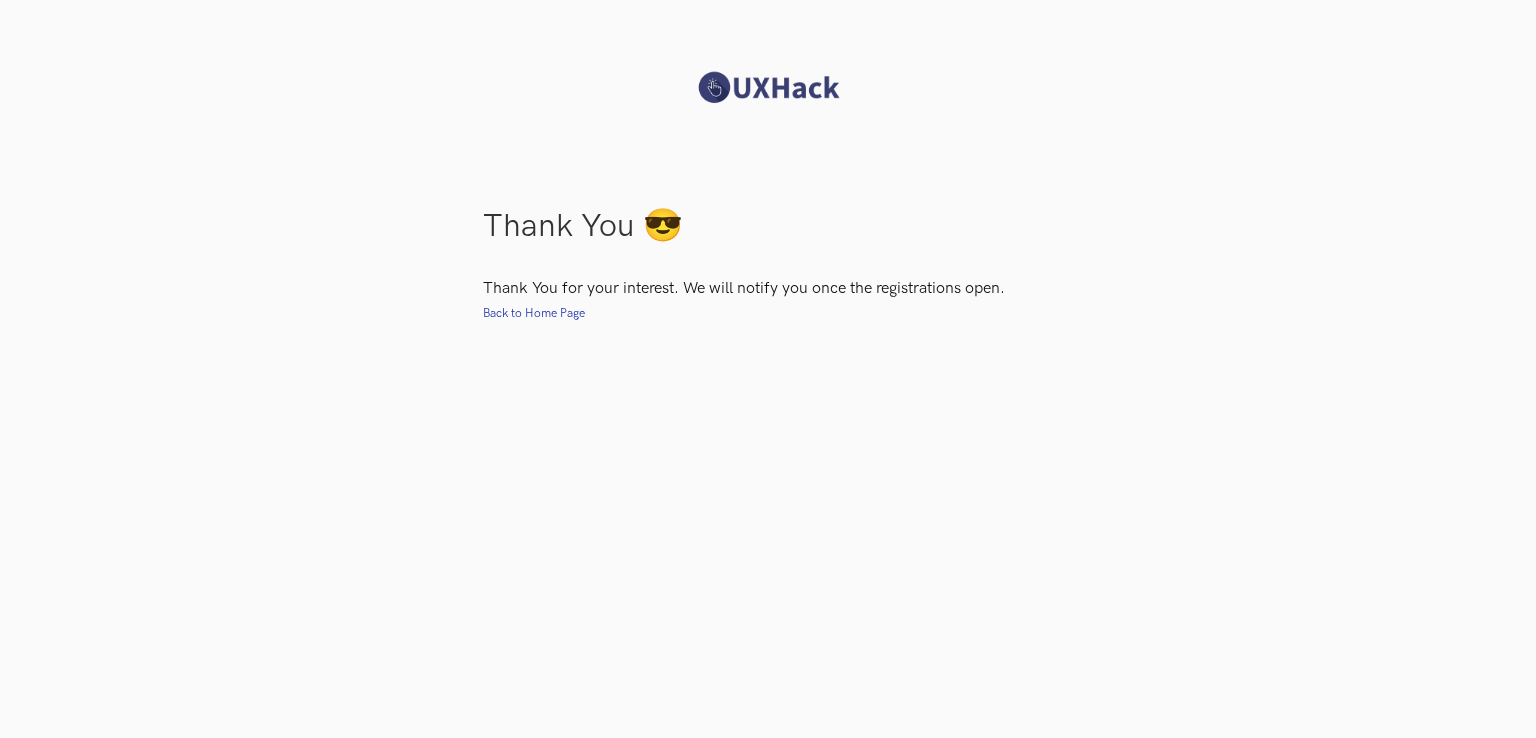 scroll, scrollTop: 0, scrollLeft: 0, axis: both 